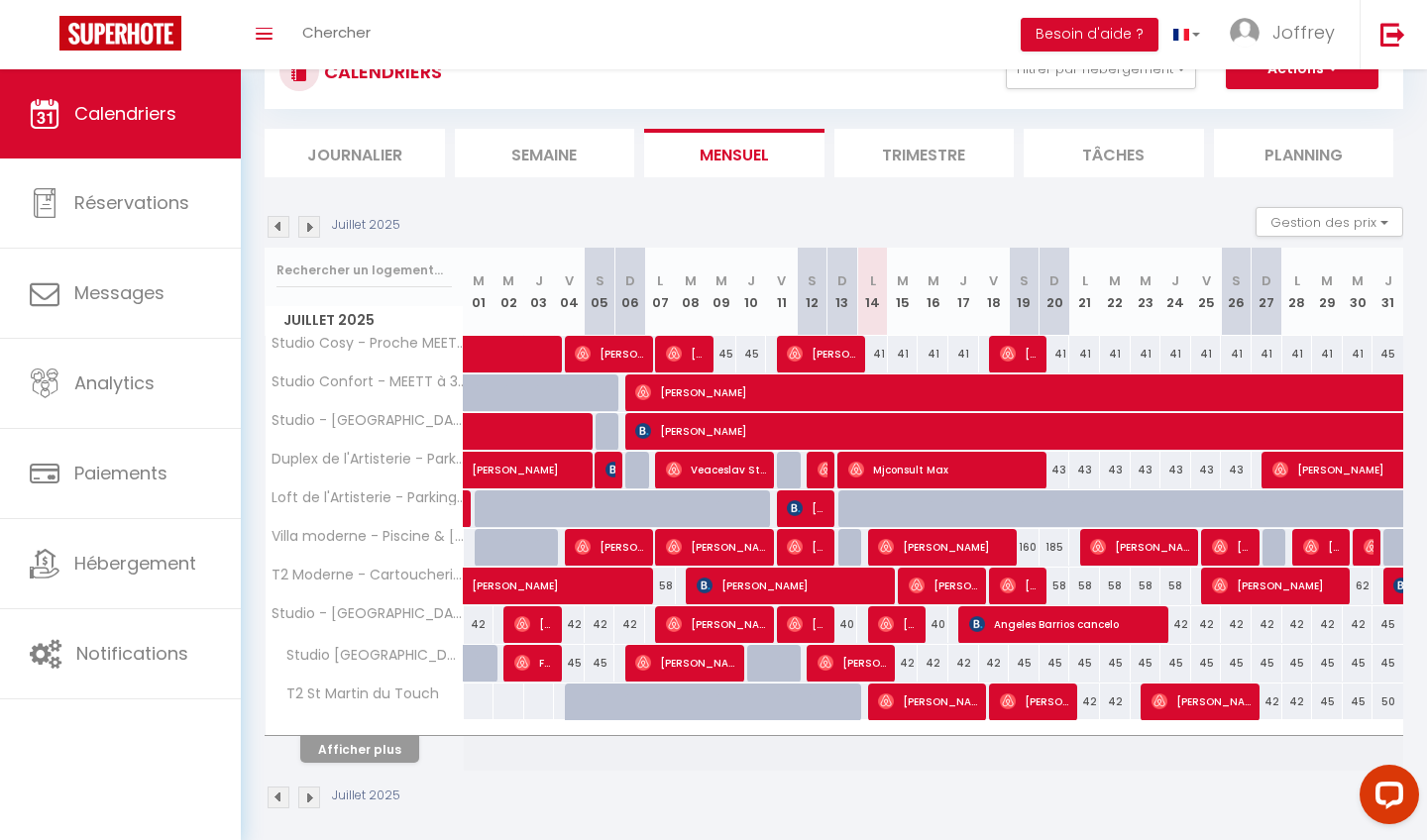 scroll, scrollTop: 67, scrollLeft: 0, axis: vertical 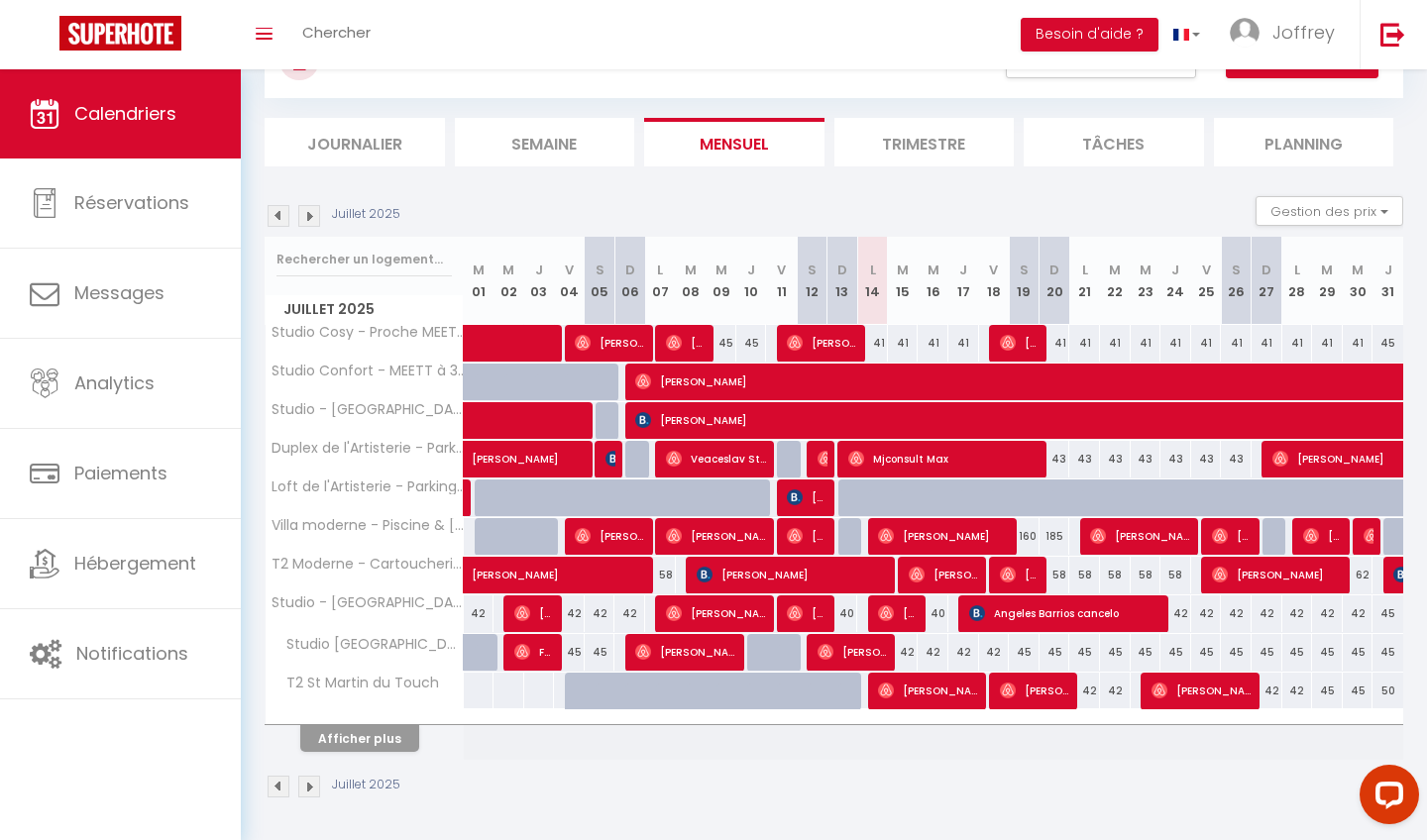 click on "Afficher plus" at bounding box center [360, 738] 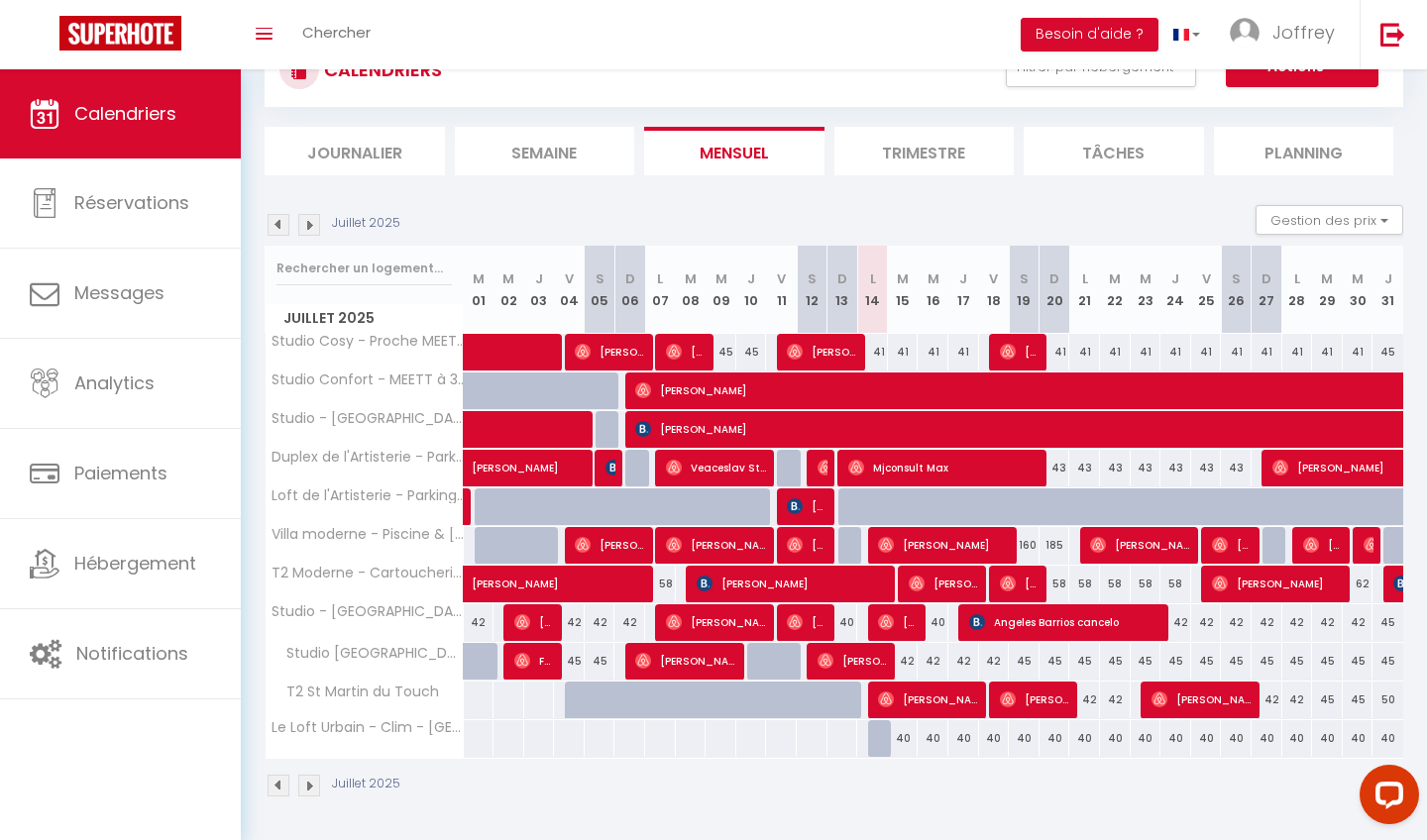 scroll, scrollTop: 78, scrollLeft: 0, axis: vertical 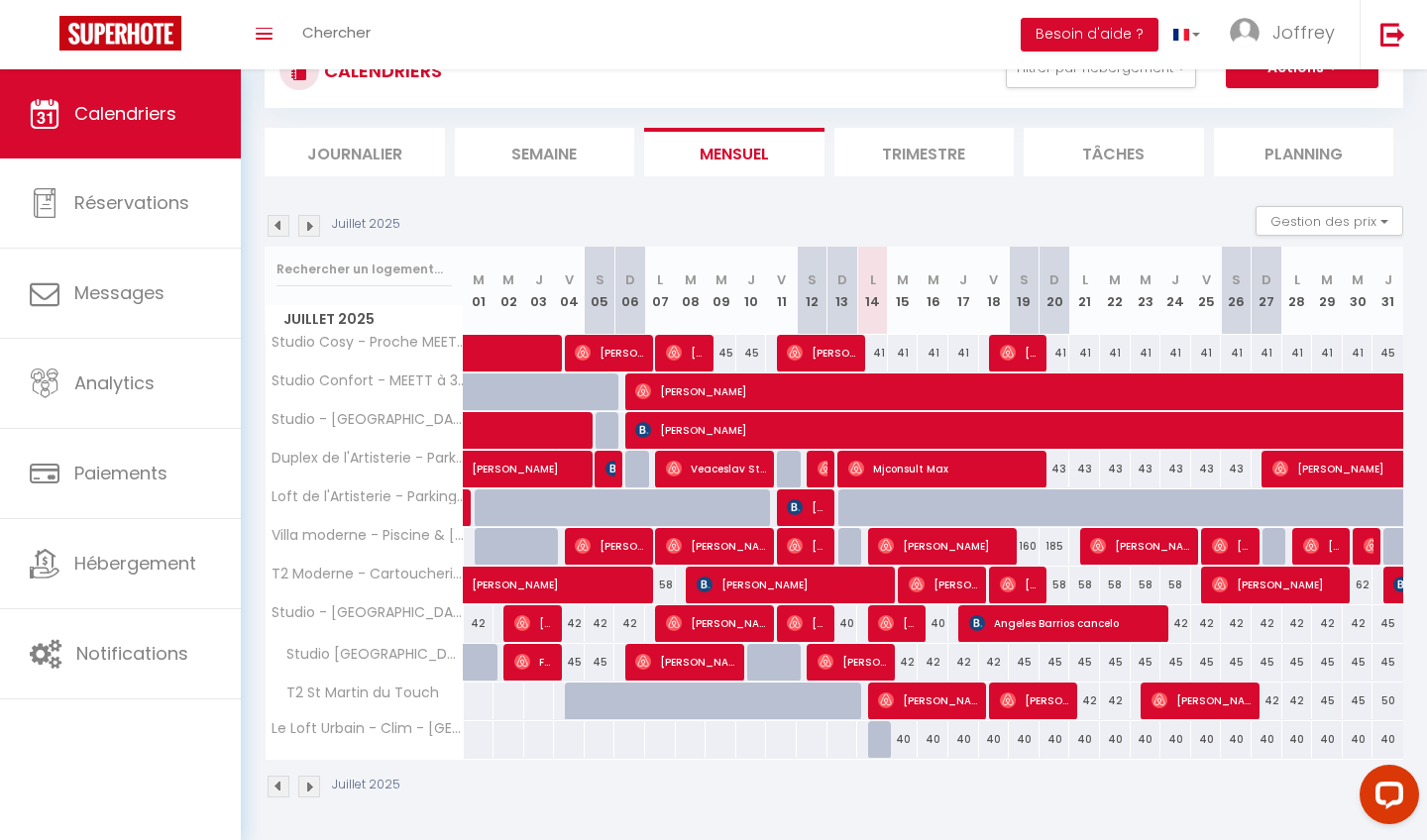 click at bounding box center [309, 226] 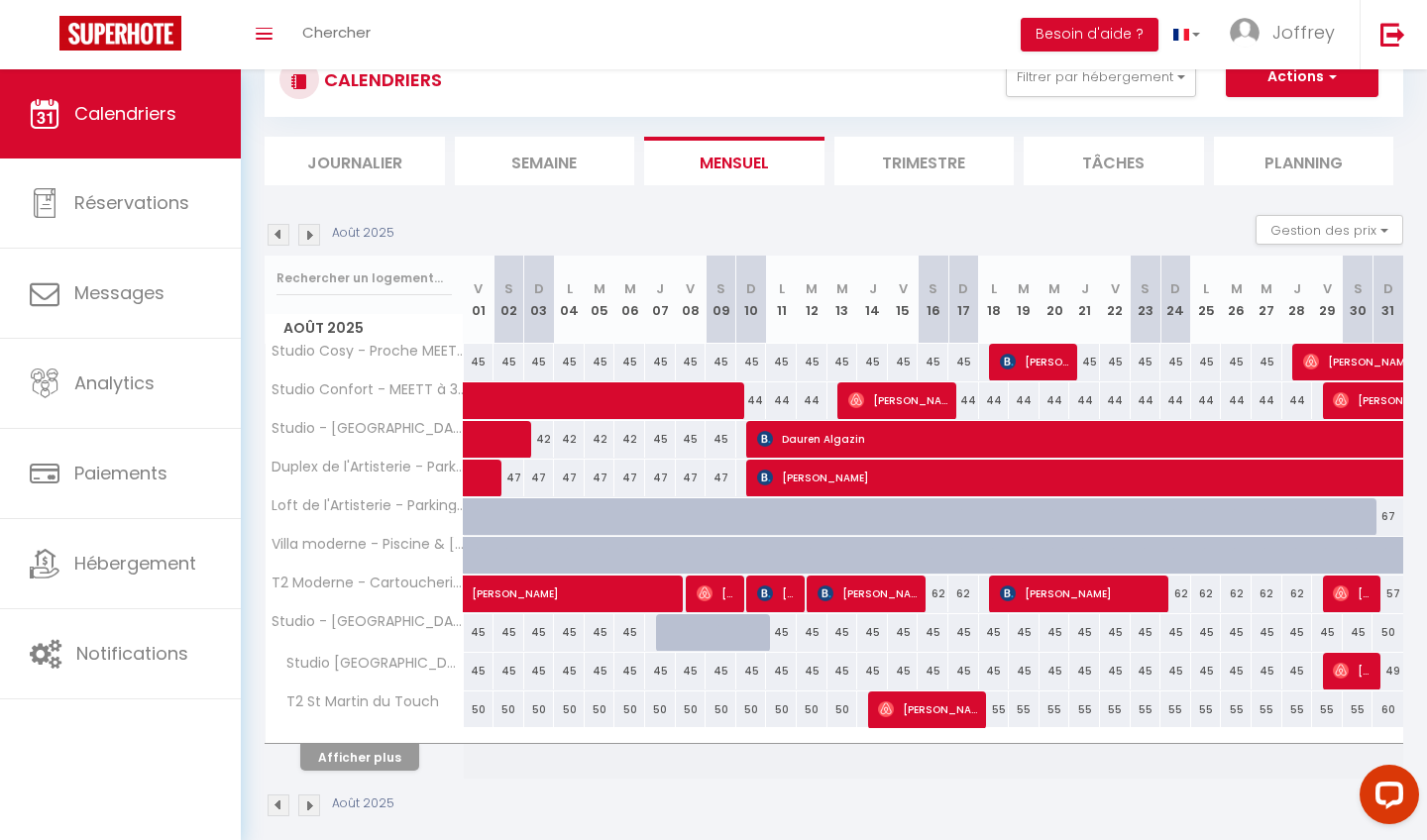 click on "Afficher plus" at bounding box center [360, 757] 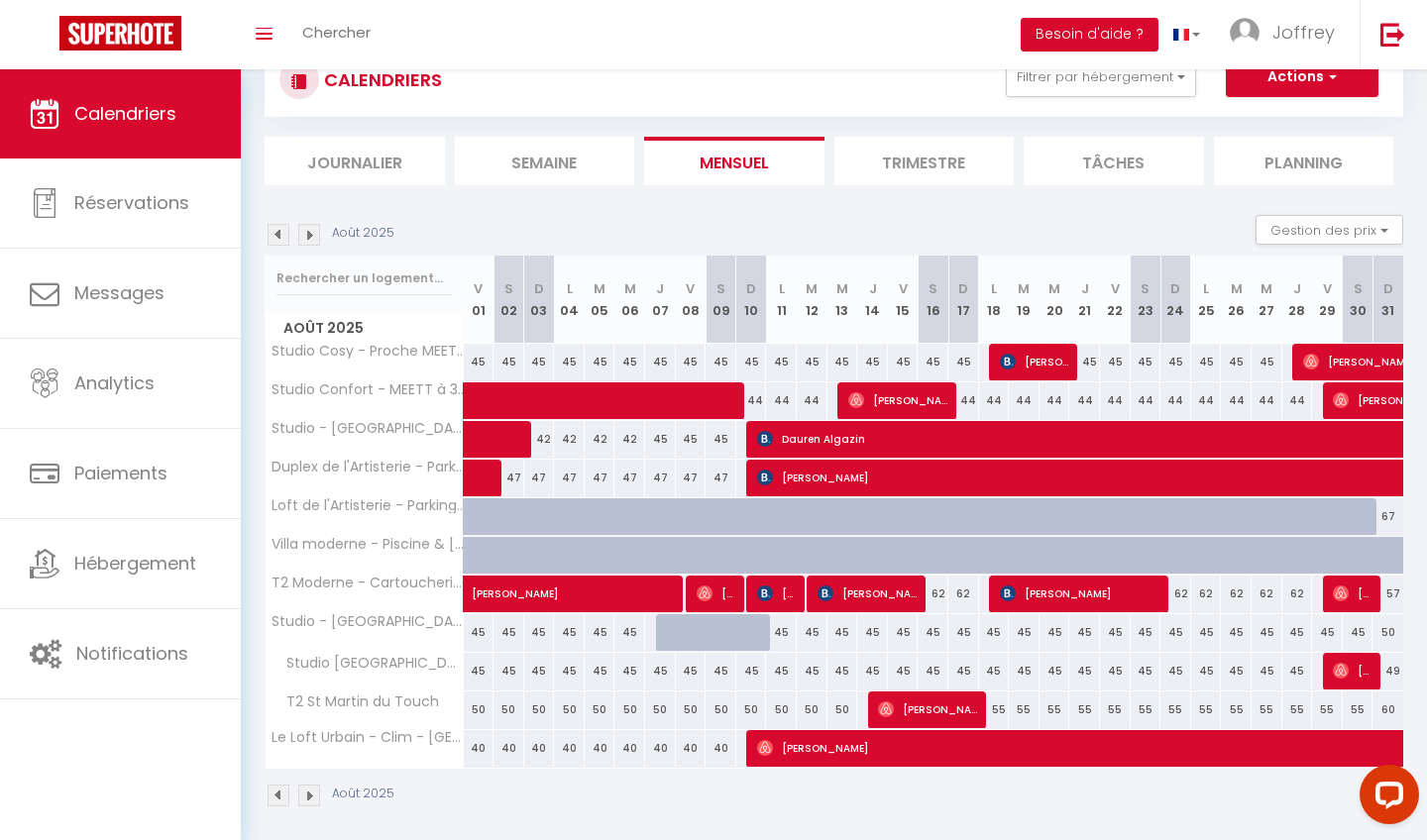 click on "Trimestre" at bounding box center [925, 160] 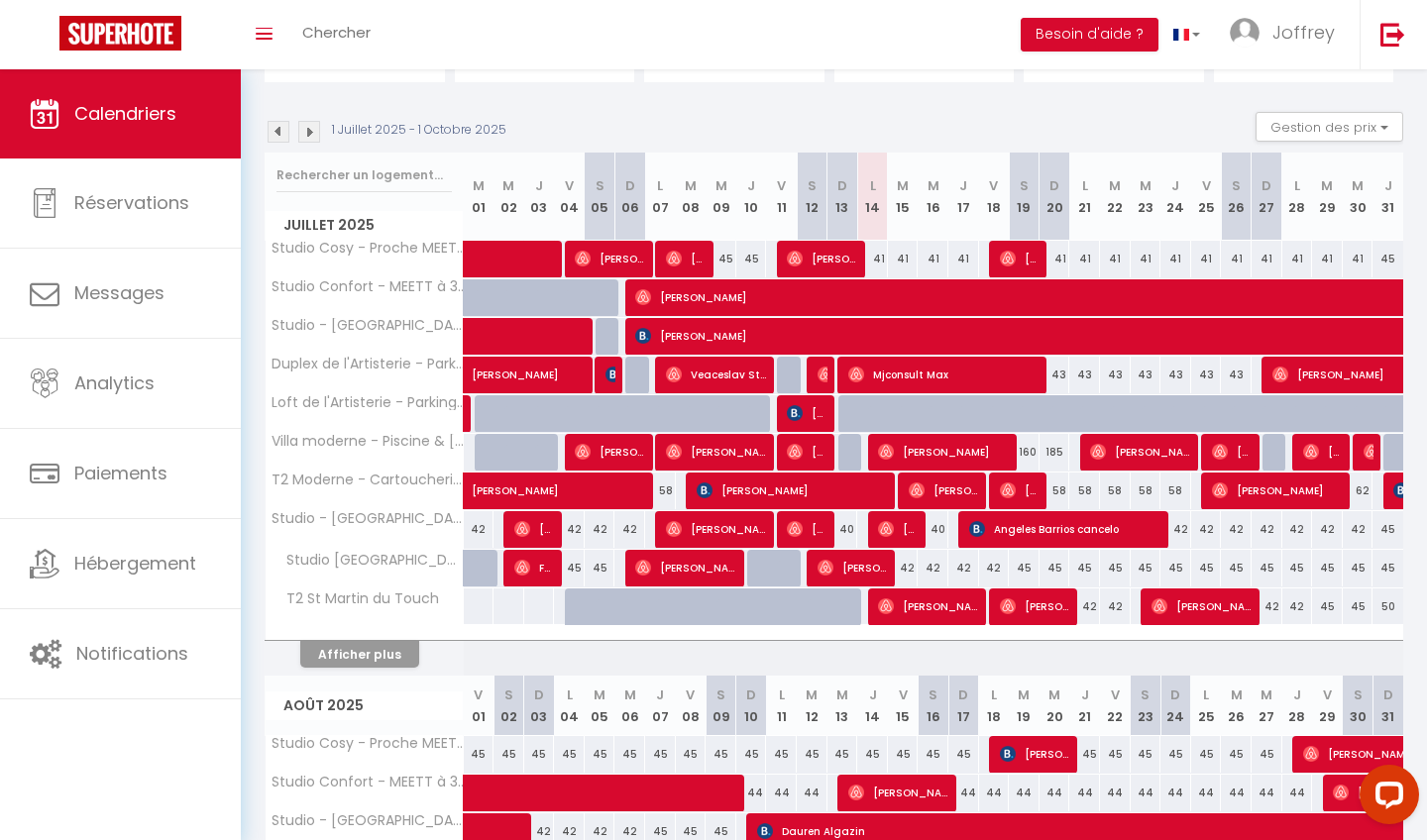 scroll, scrollTop: 178, scrollLeft: 0, axis: vertical 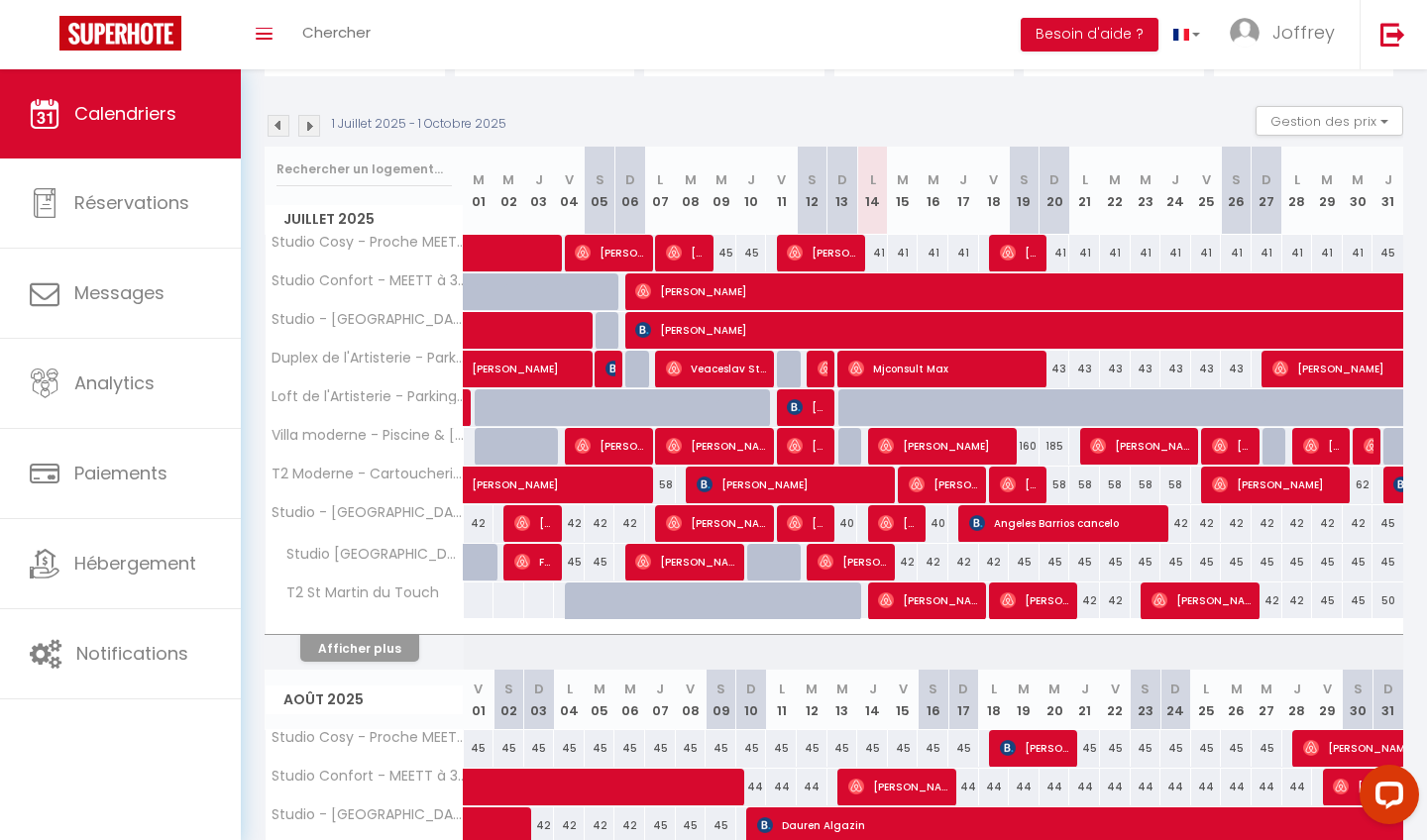 click on "Afficher plus" at bounding box center [360, 648] 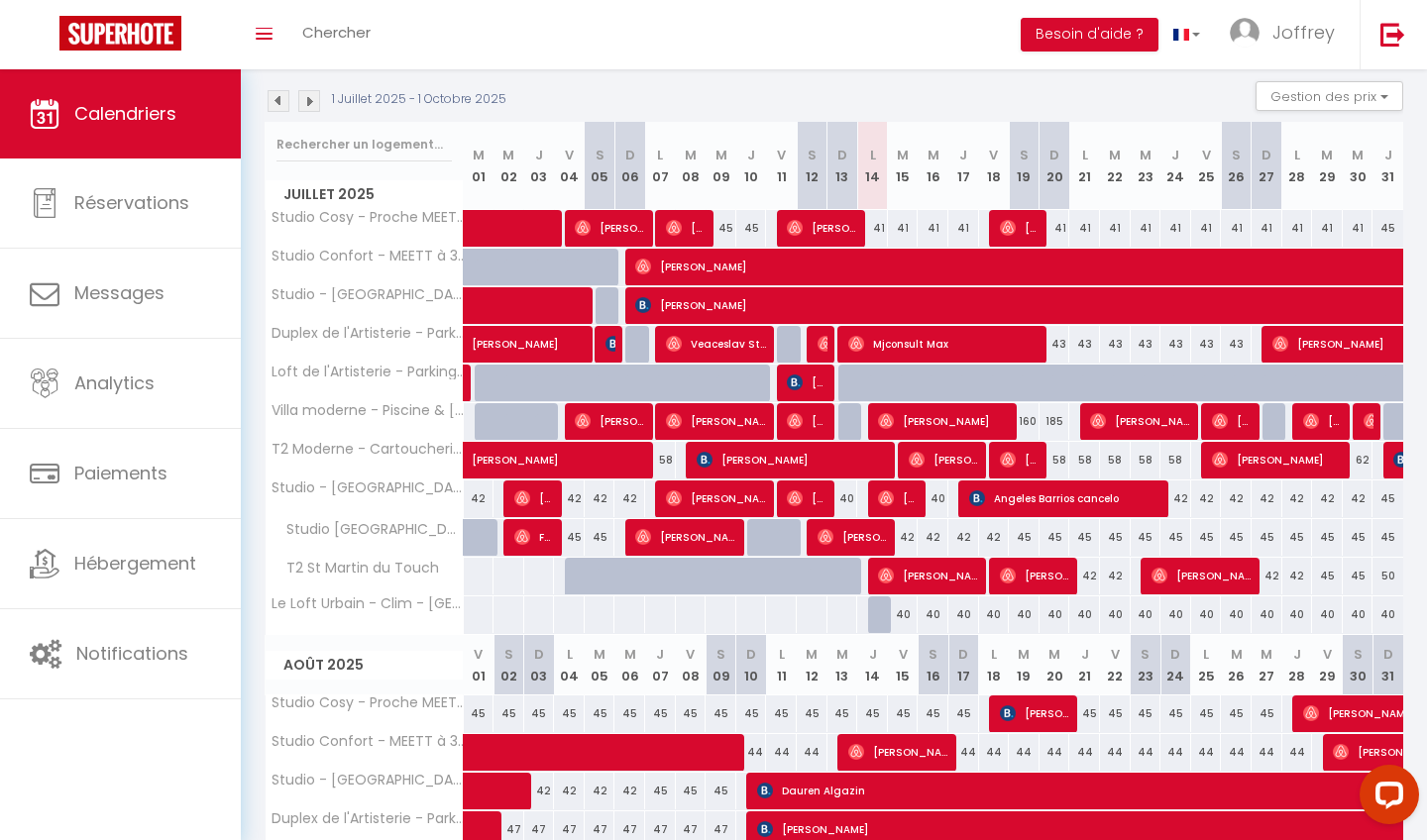 scroll, scrollTop: 207, scrollLeft: 0, axis: vertical 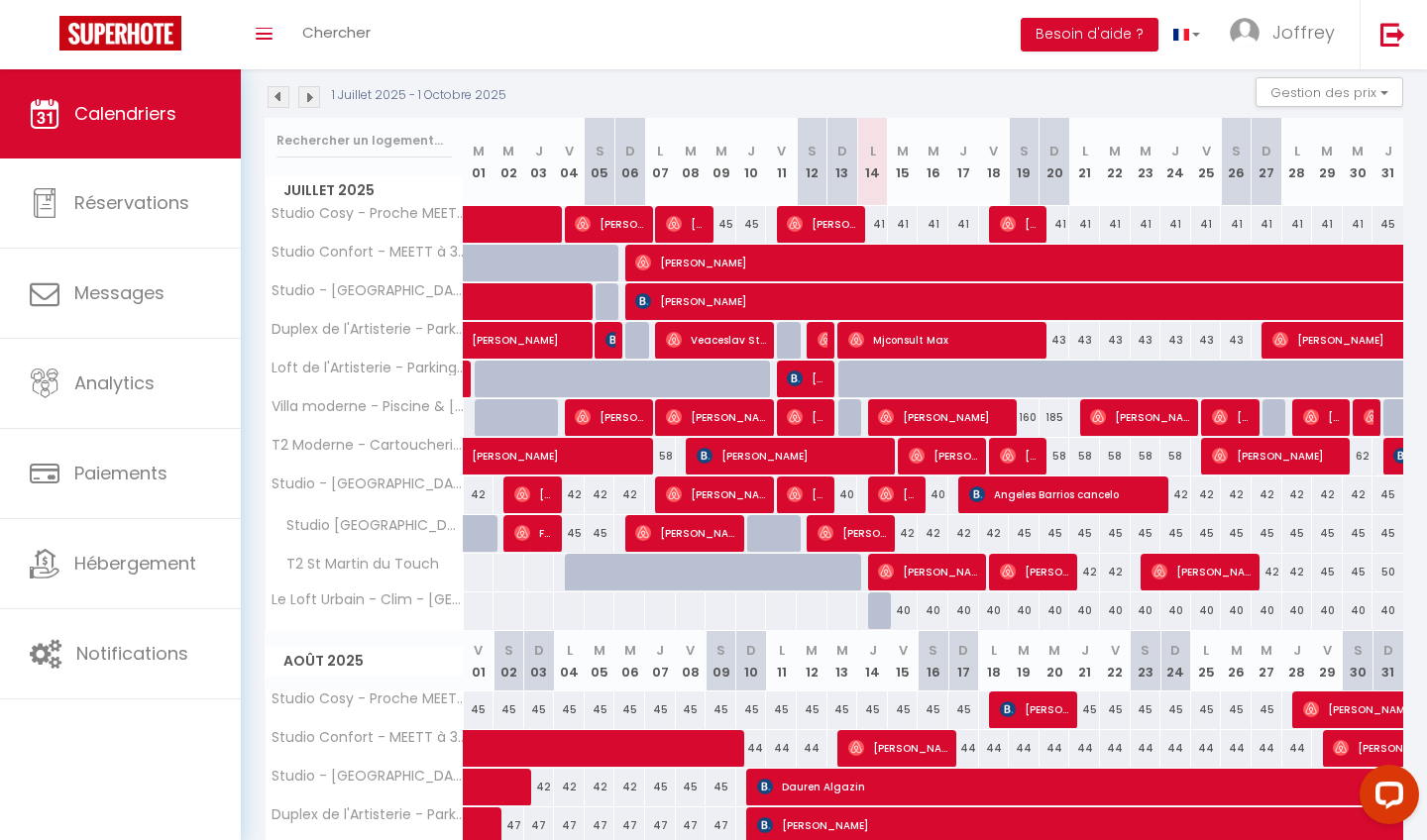 click on "40" at bounding box center [903, 610] 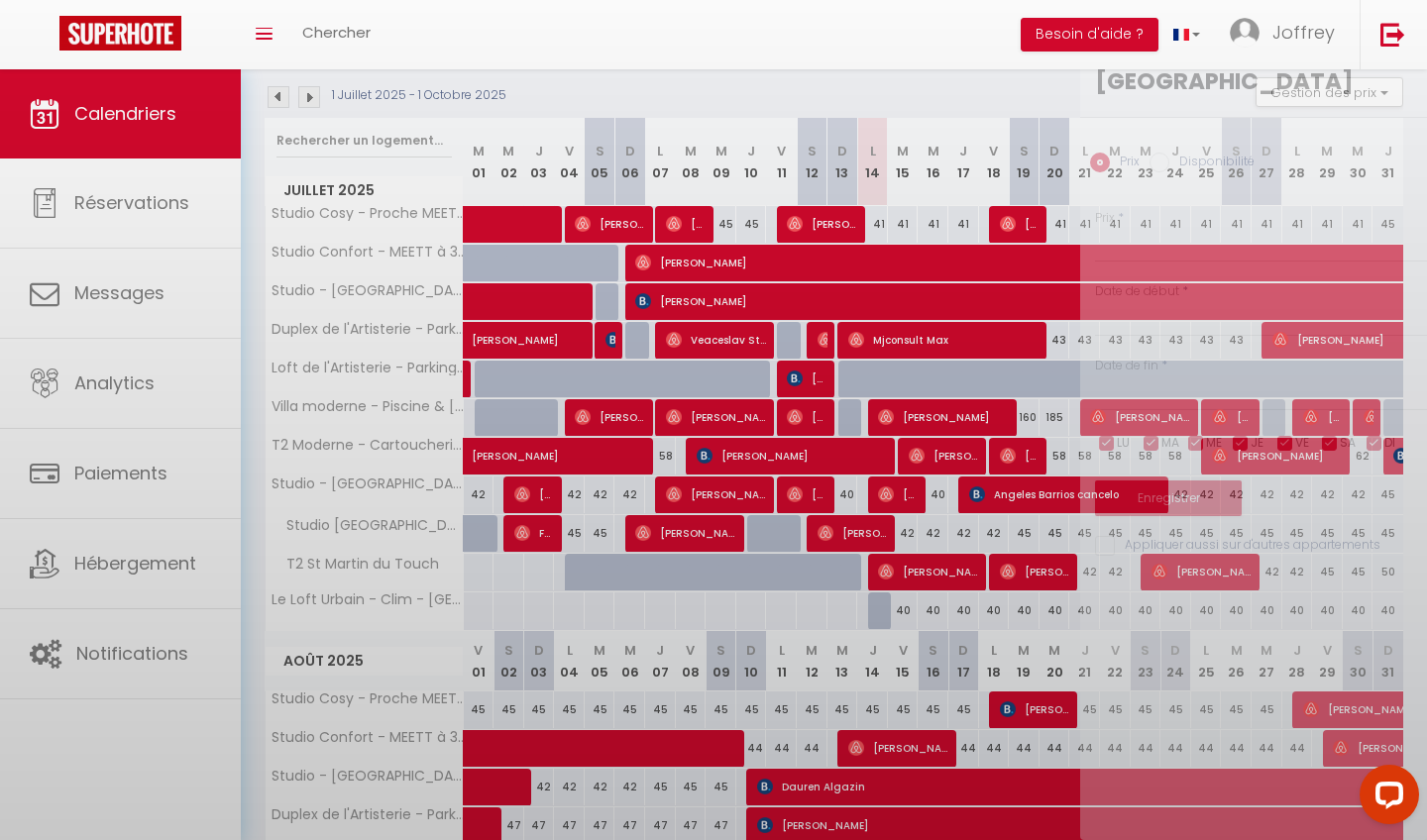 type on "40" 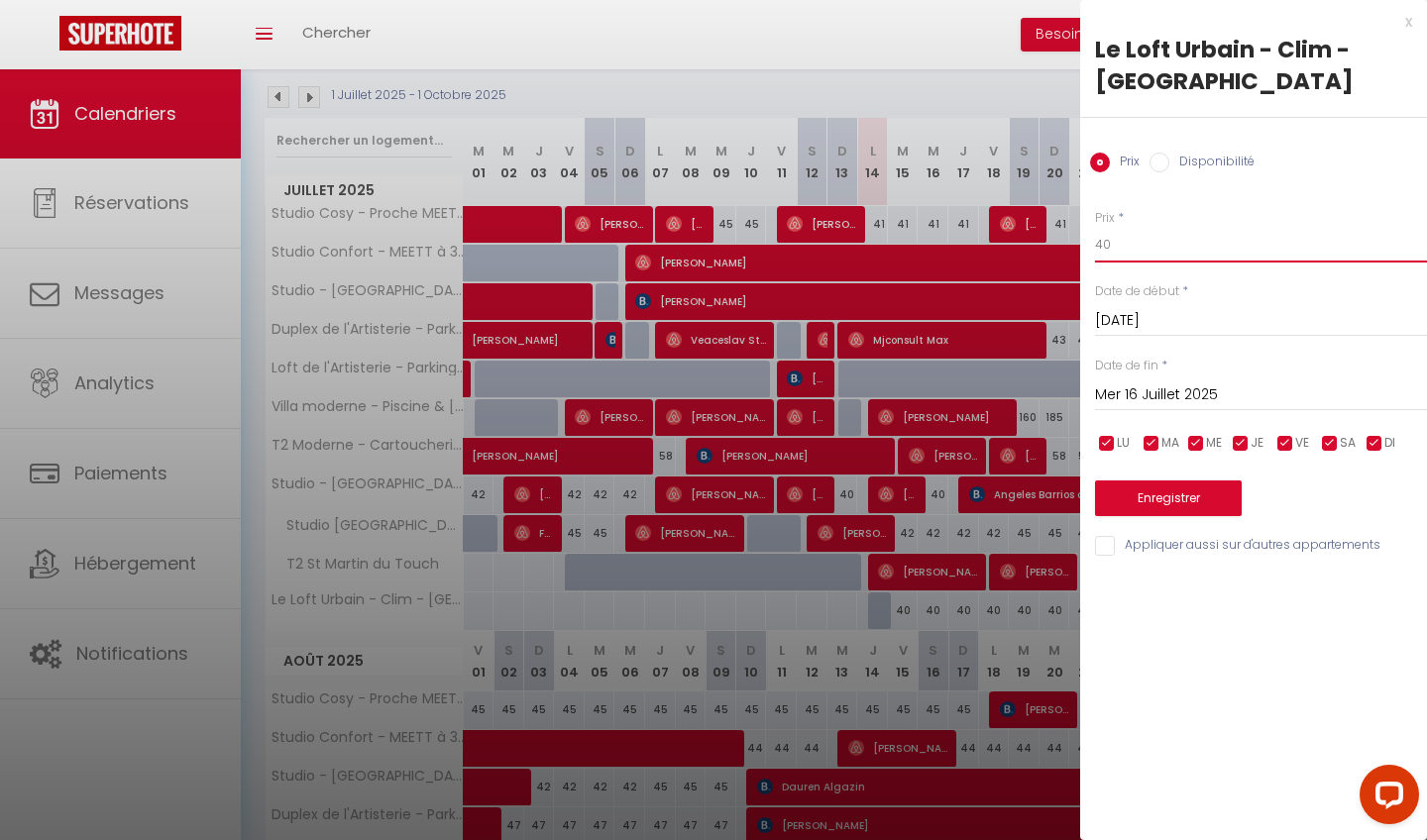 click on "40" at bounding box center (1261, 245) 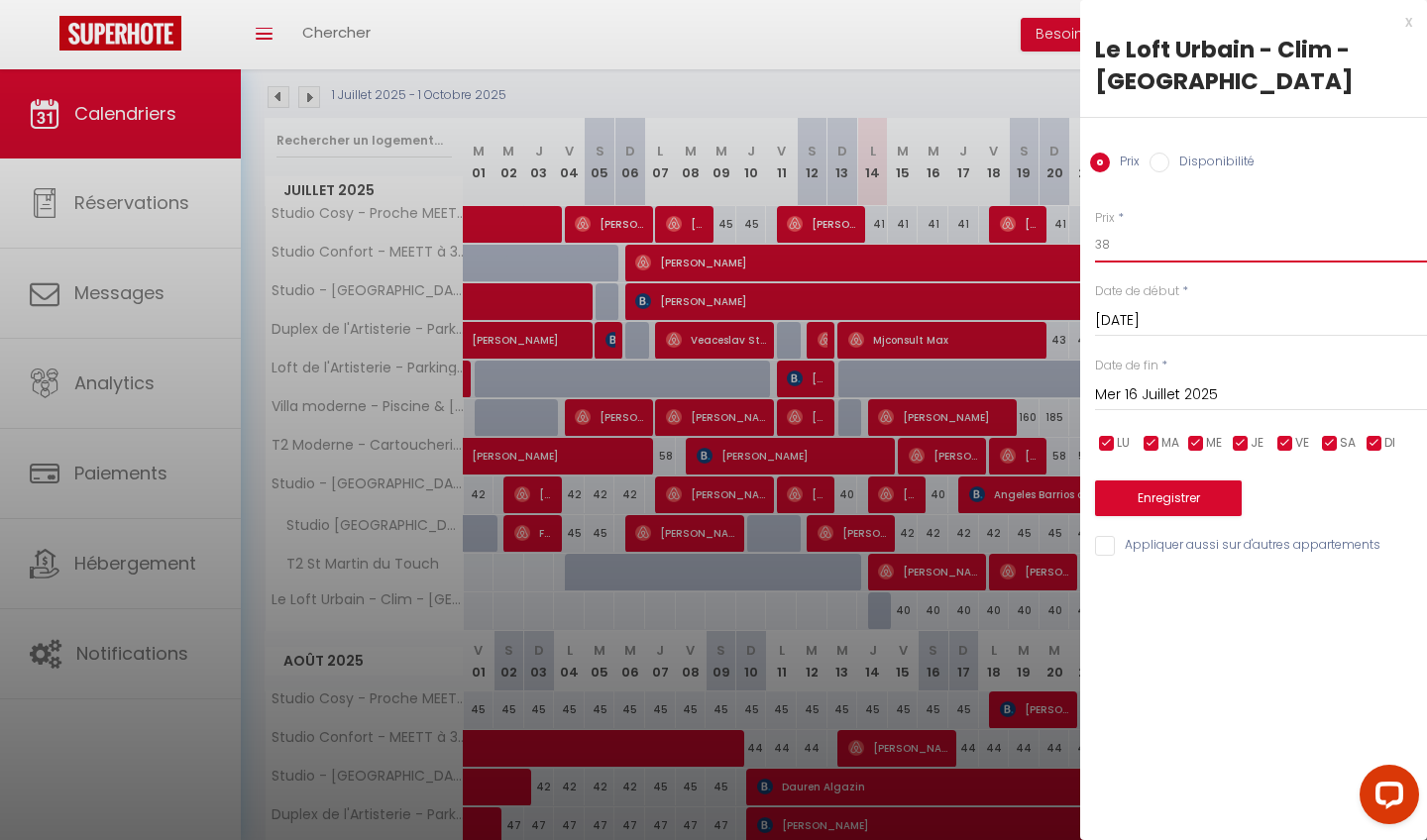 type on "38" 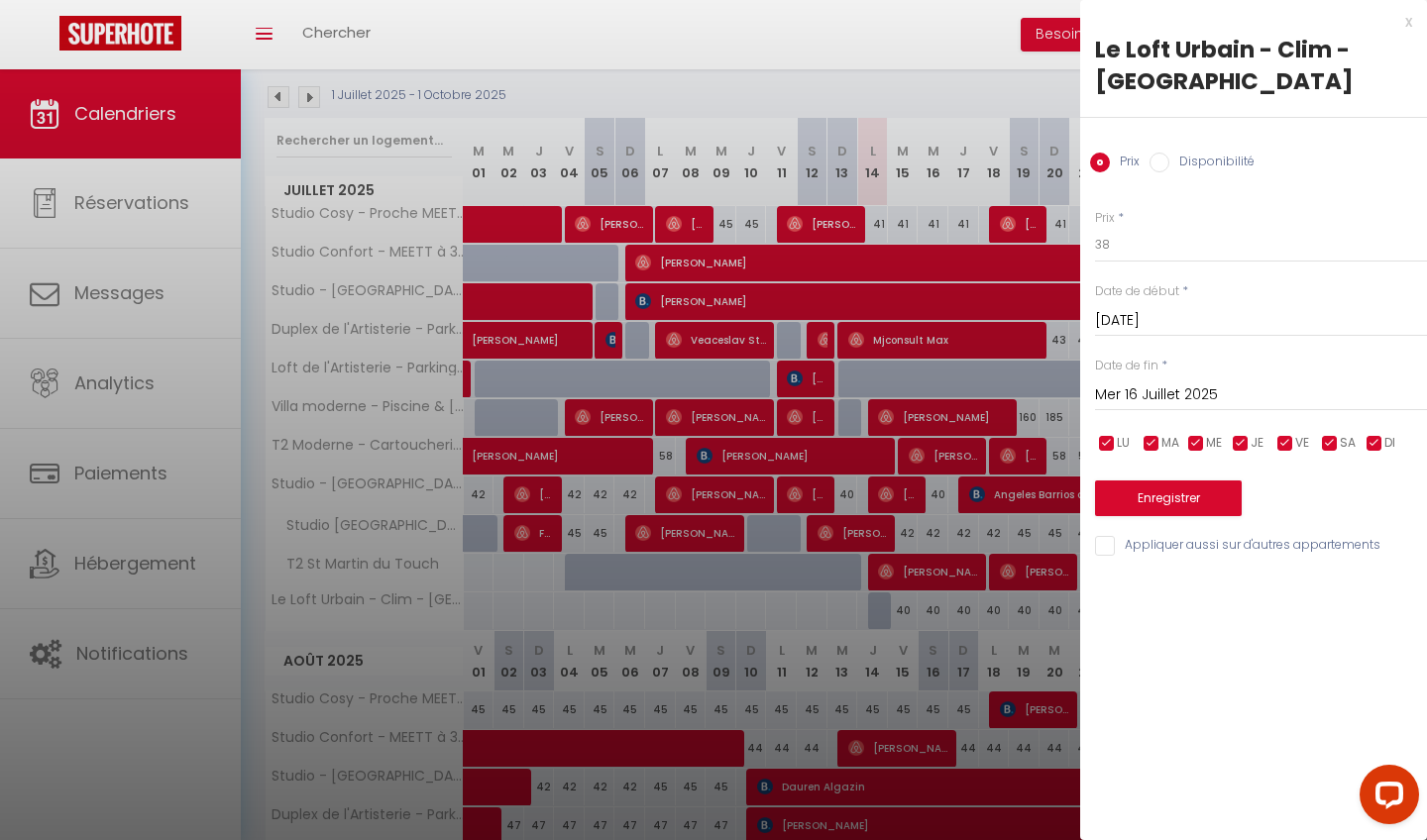 click on "Mer 16 Juillet 2025" at bounding box center [1261, 395] 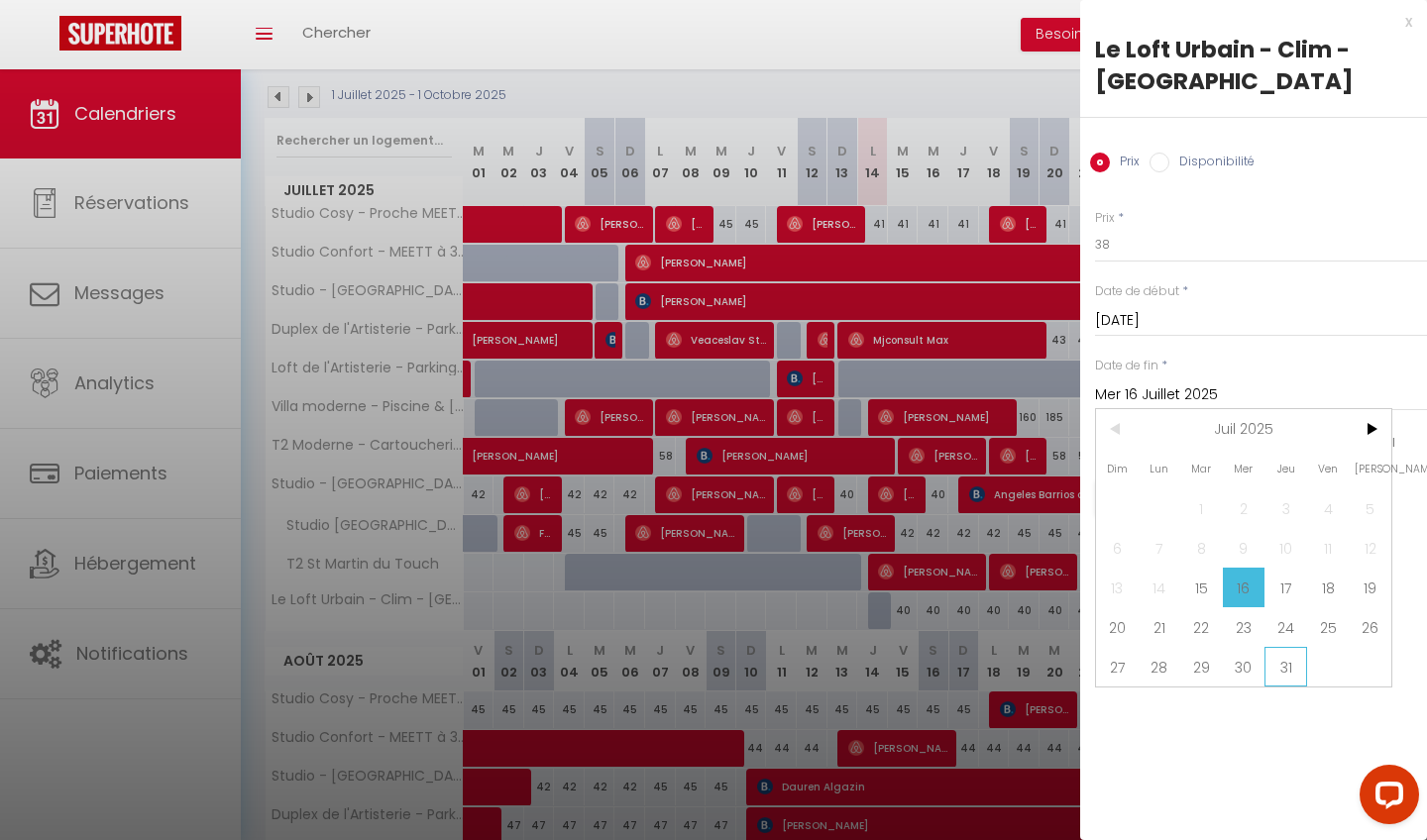 click on "31" at bounding box center (1285, 667) 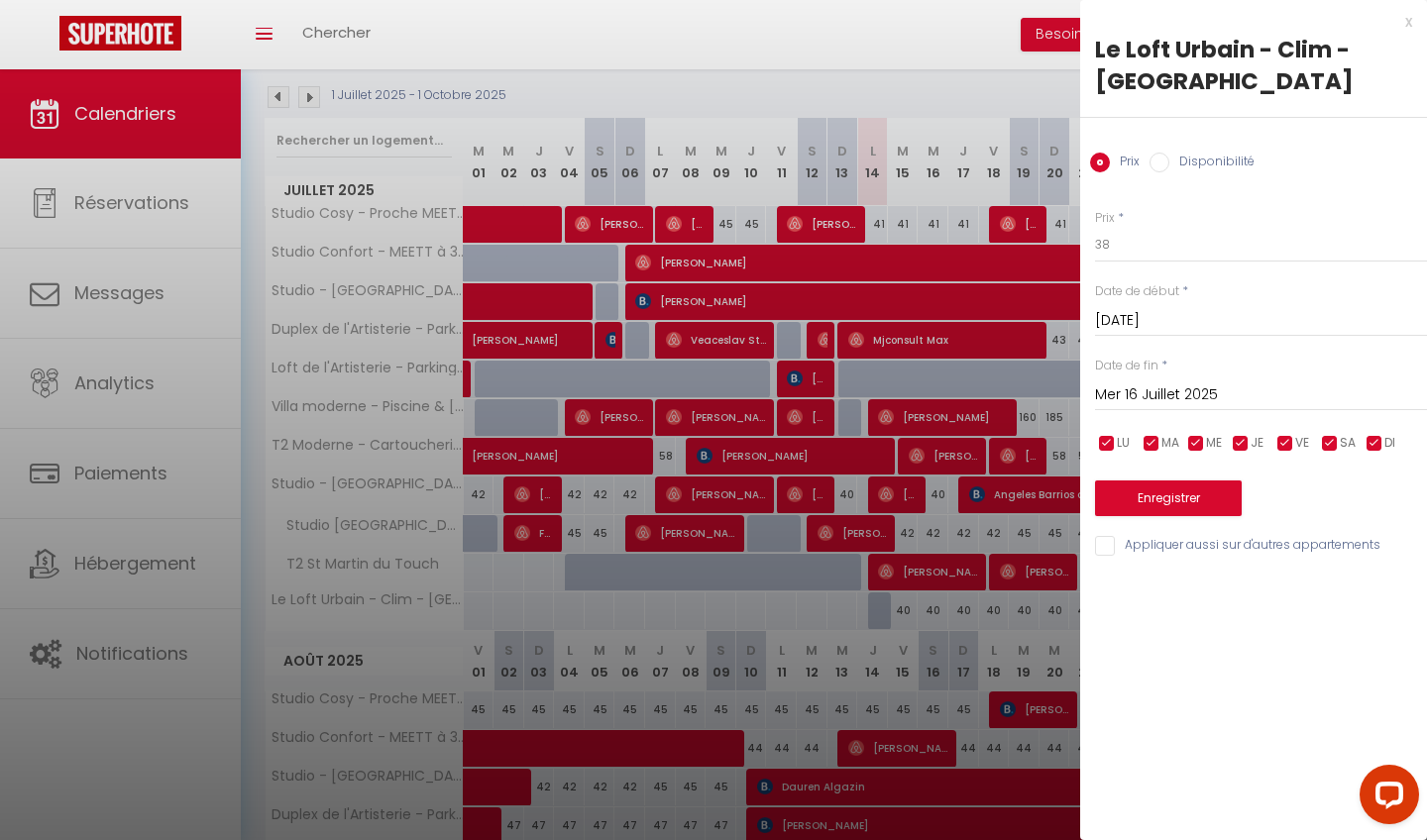 type on "Jeu 31 Juillet 2025" 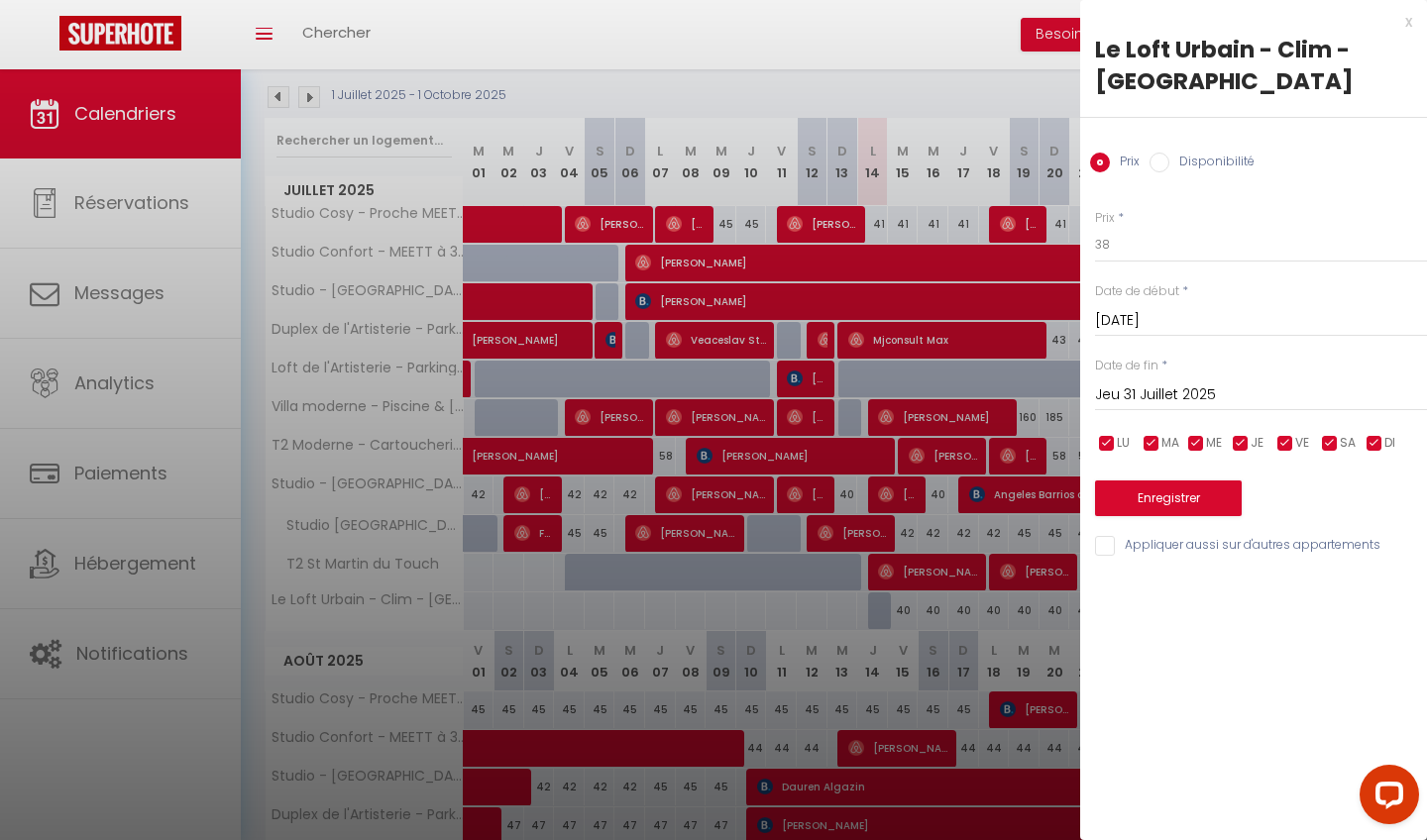 click on "Enregistrer" at bounding box center (1168, 498) 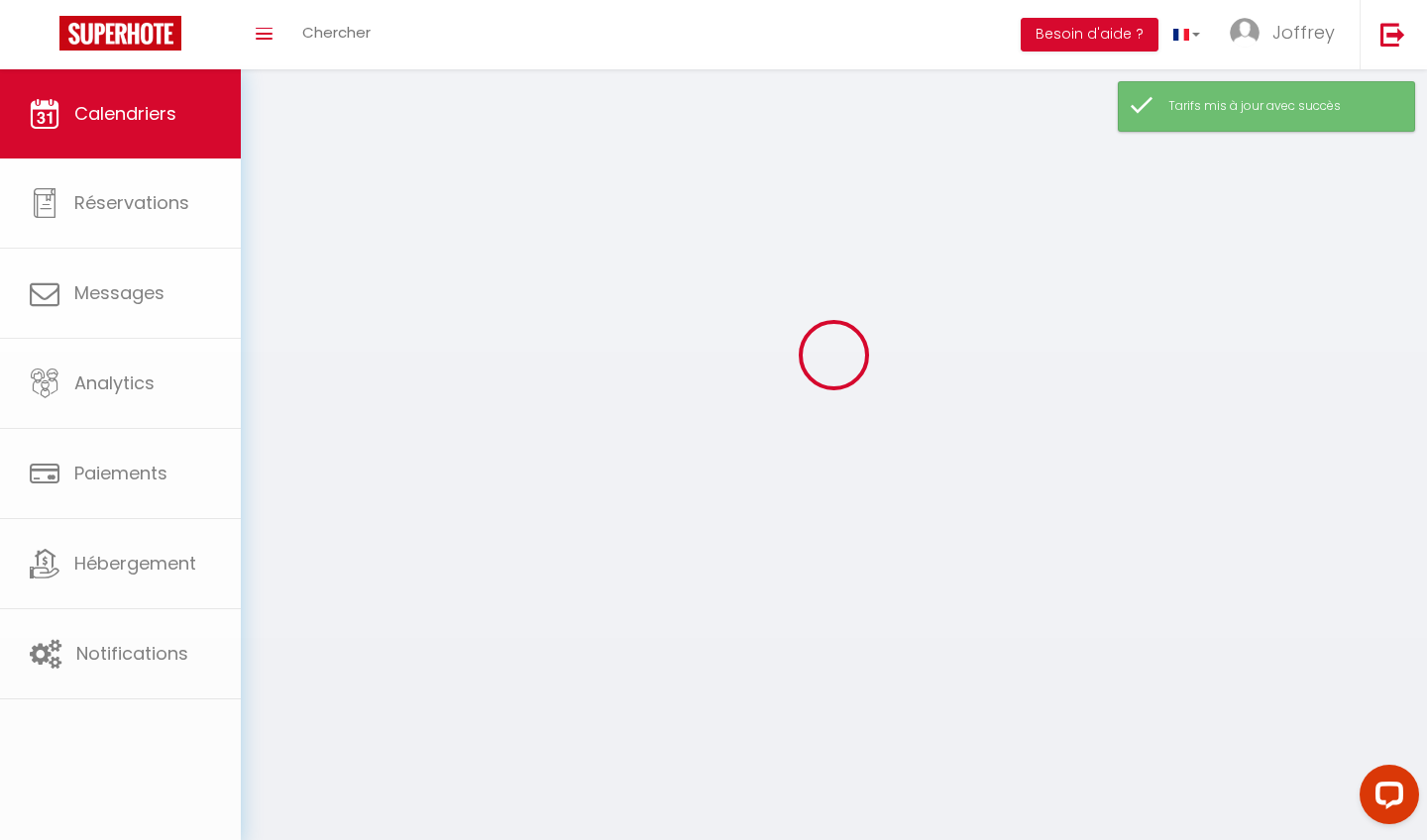 scroll, scrollTop: 69, scrollLeft: 0, axis: vertical 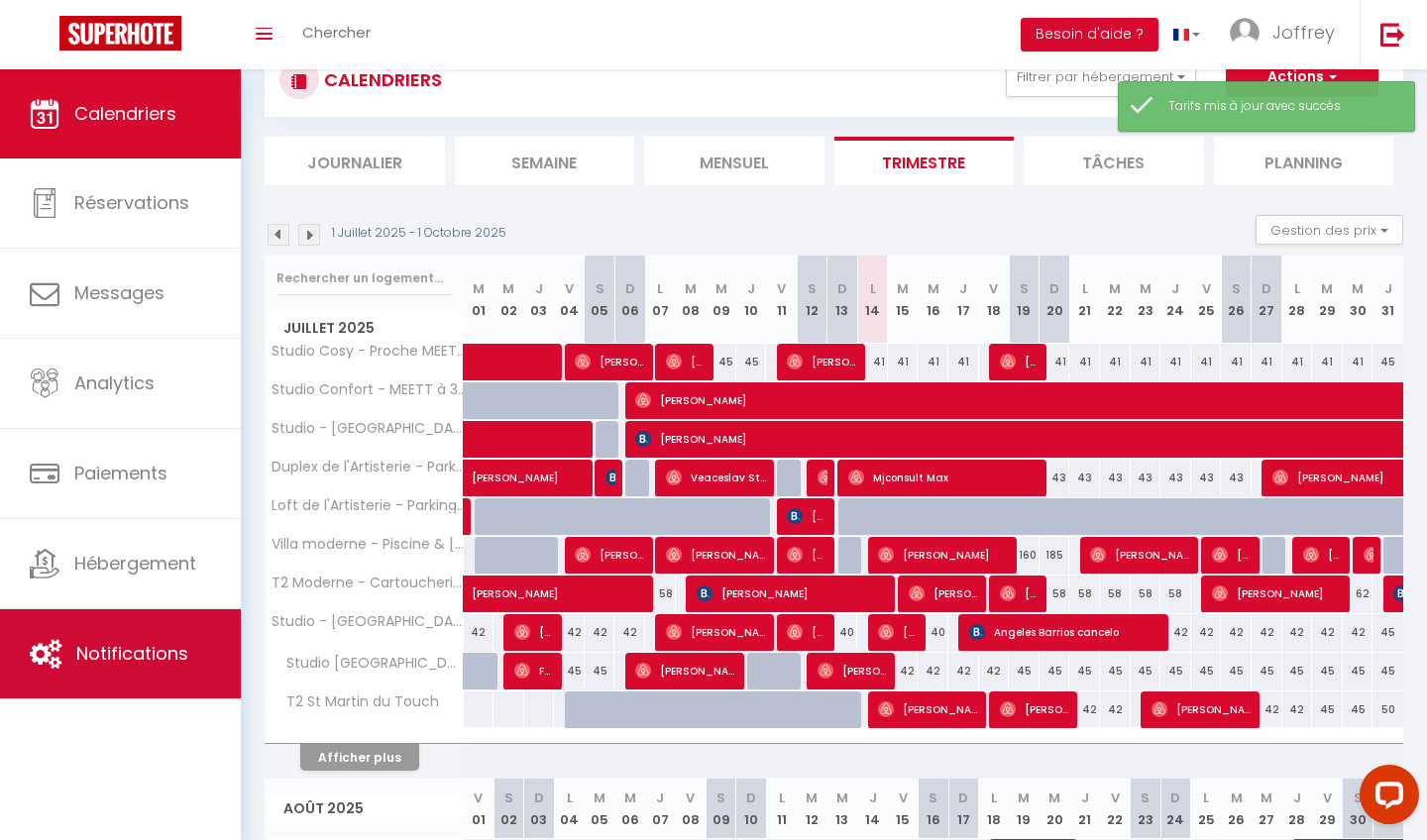click on "Notifications" at bounding box center (132, 653) 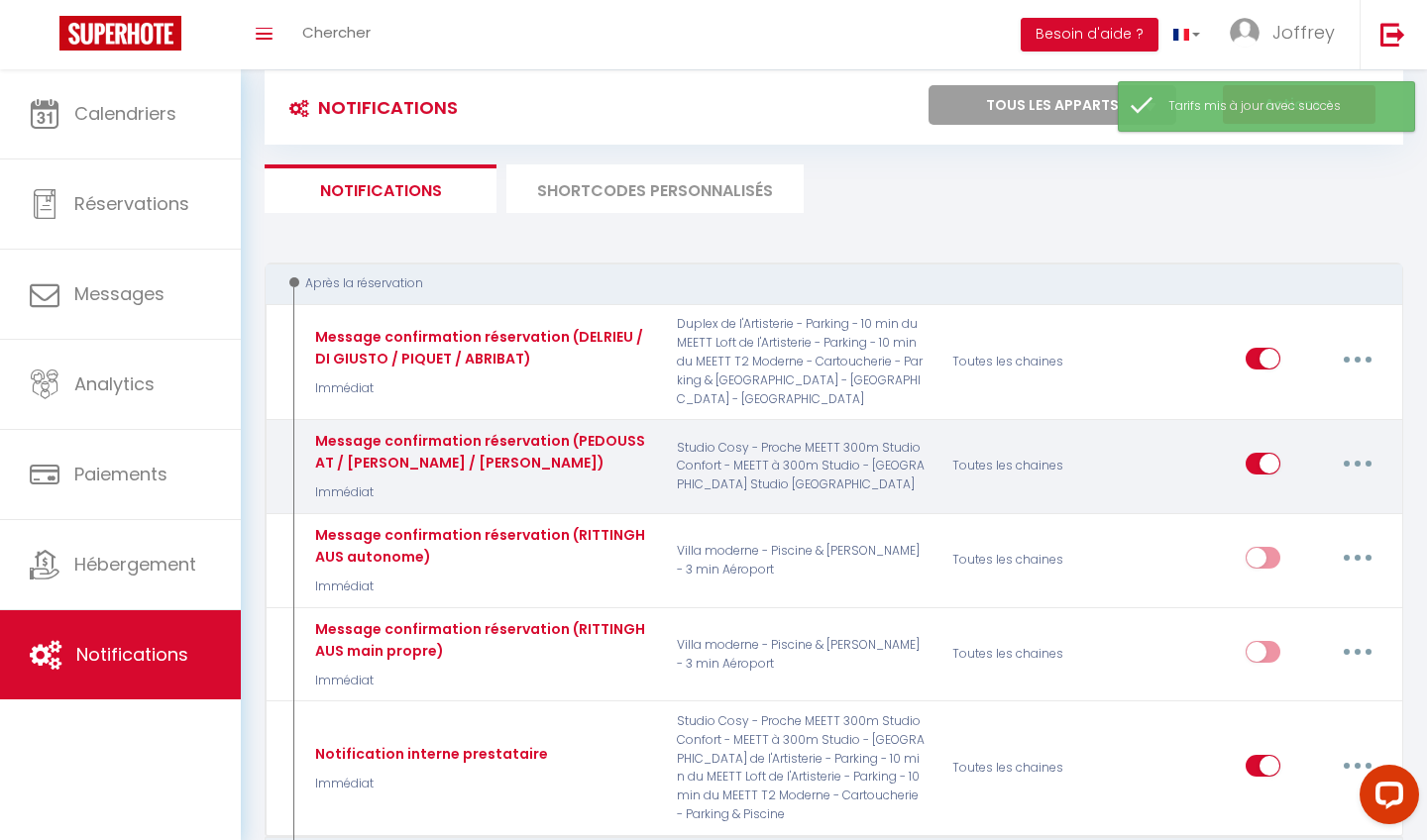 scroll, scrollTop: 44, scrollLeft: 0, axis: vertical 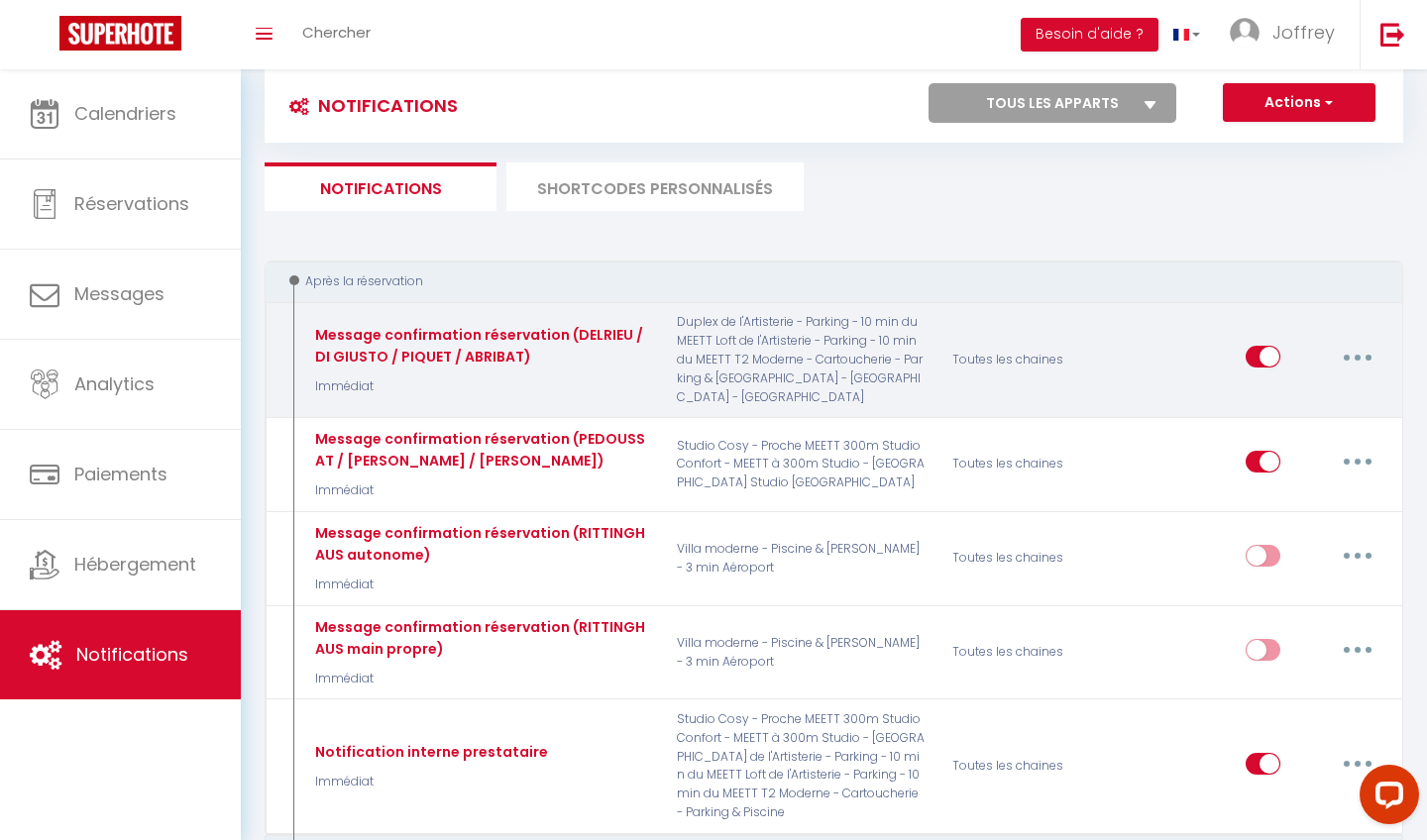 click on "Editer   Dupliquer   Tester   Supprimer" at bounding box center [1315, 360] 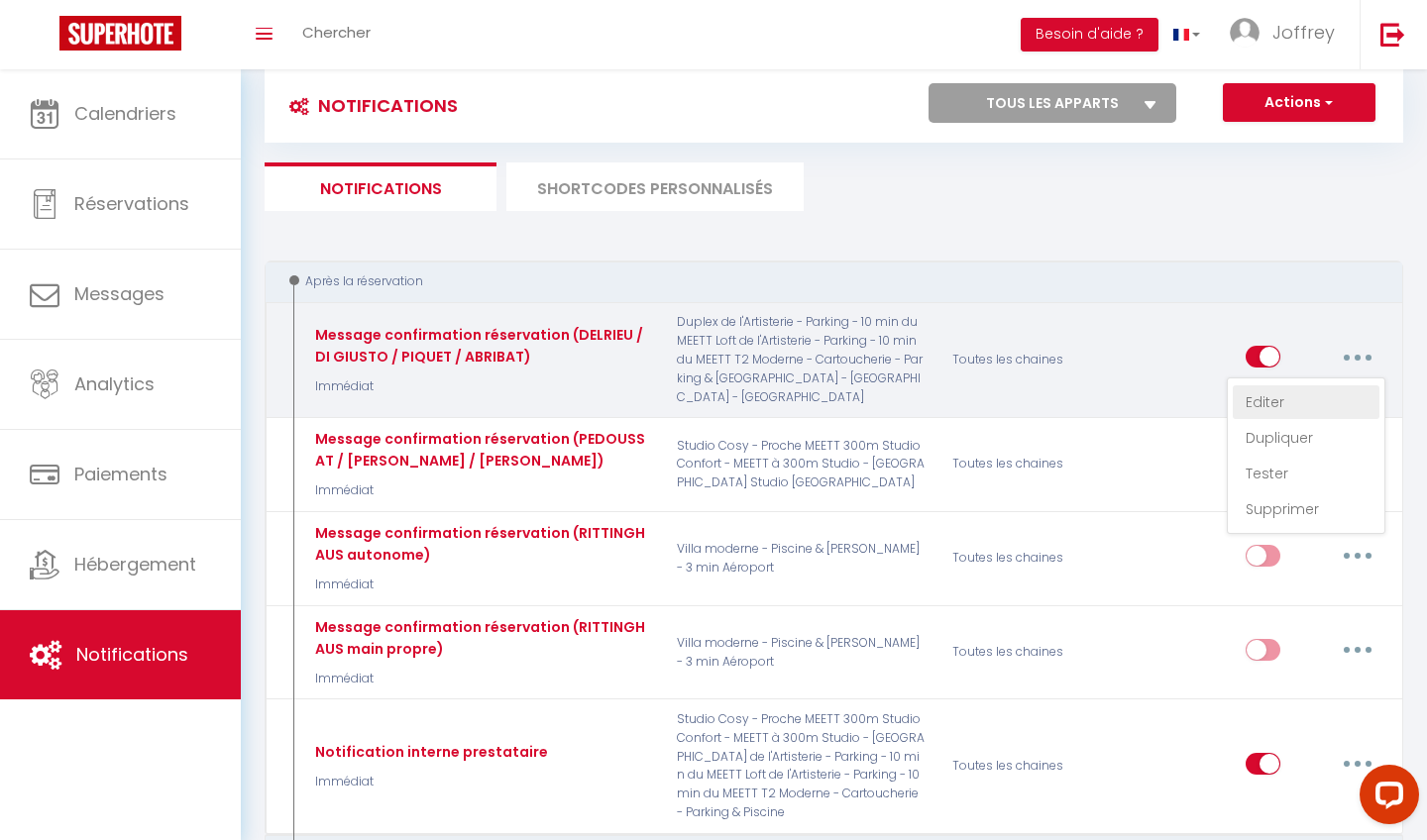 click on "Editer" at bounding box center [1306, 402] 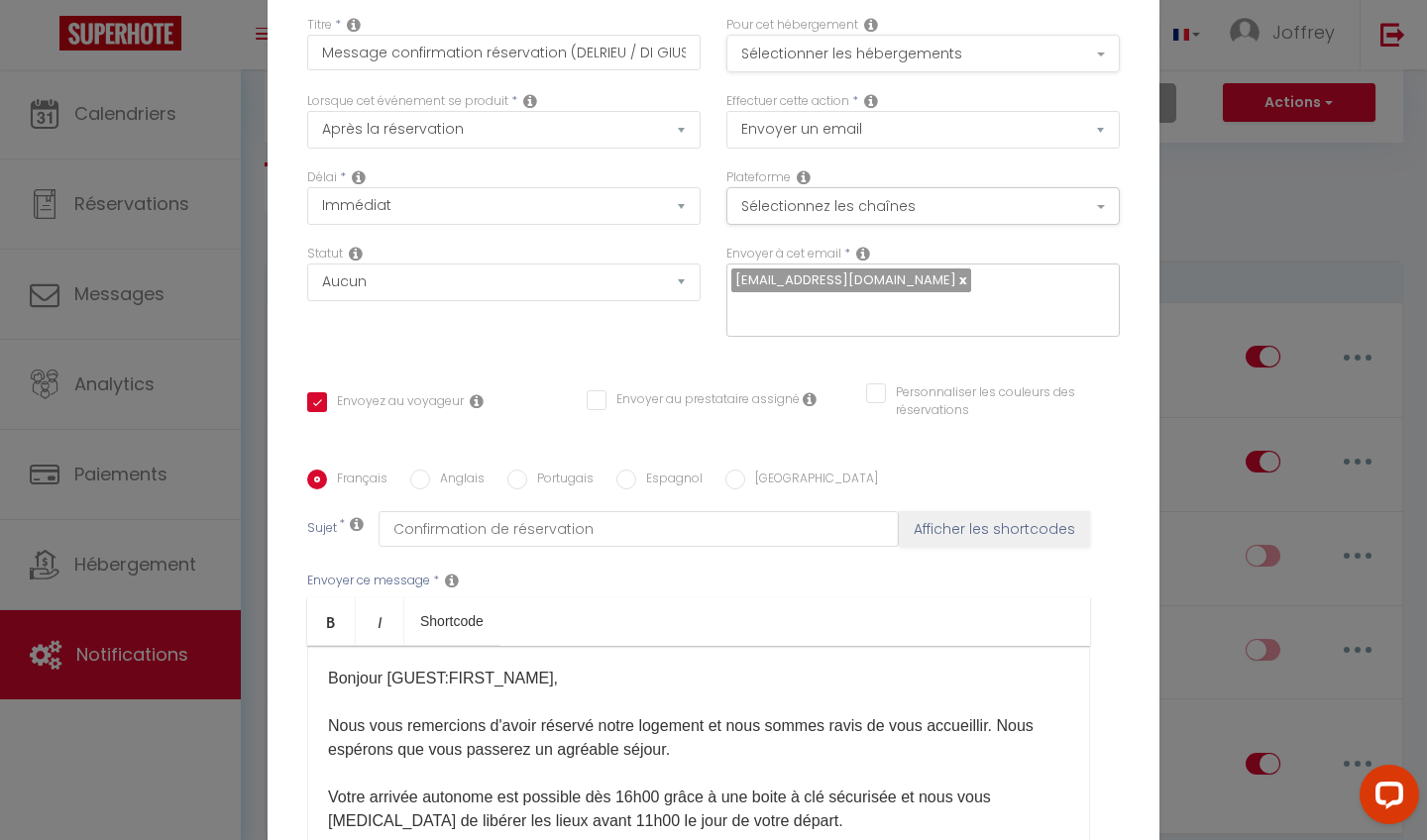 click on "Sélectionner les hébergements" at bounding box center (923, 53) 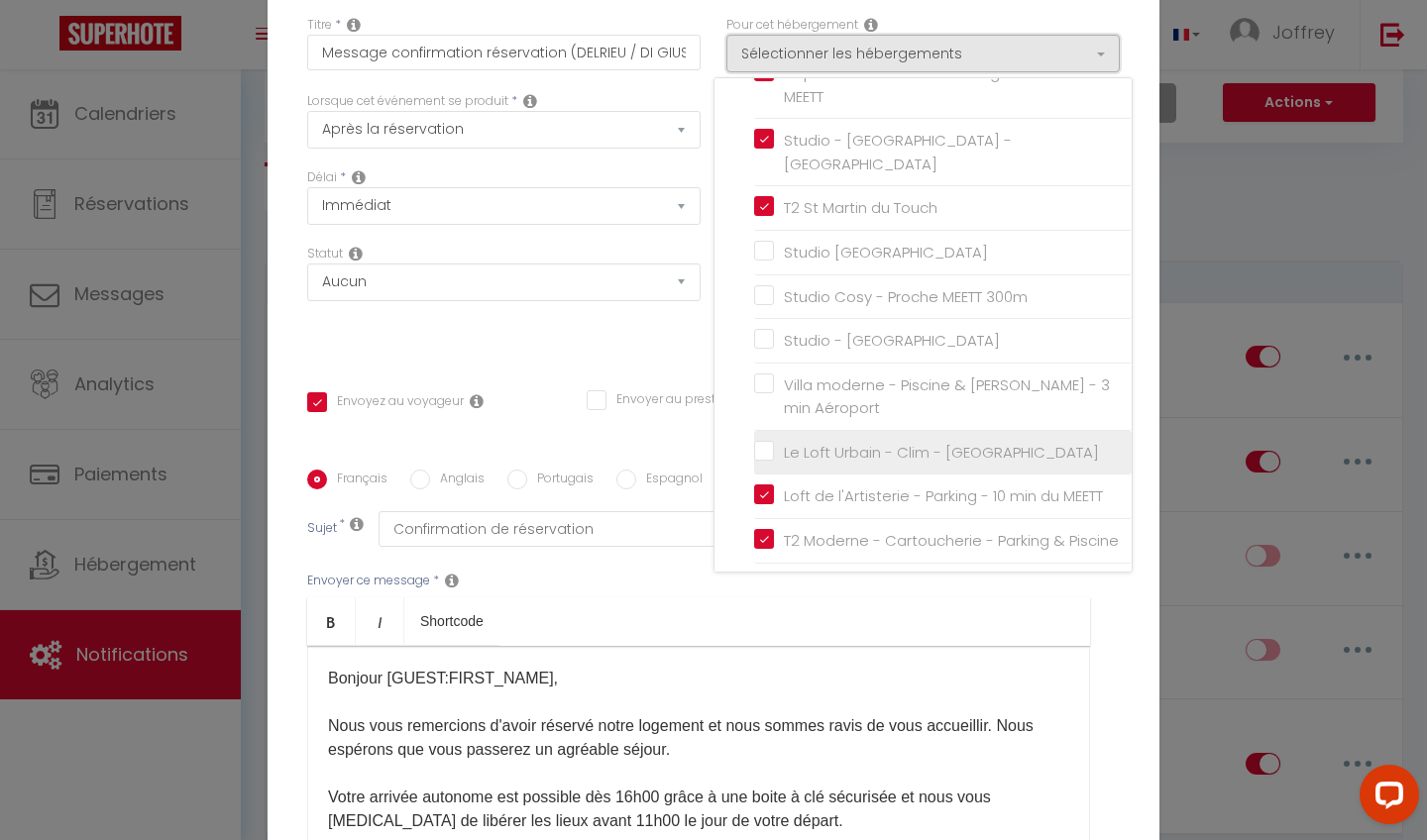 scroll, scrollTop: 140, scrollLeft: 0, axis: vertical 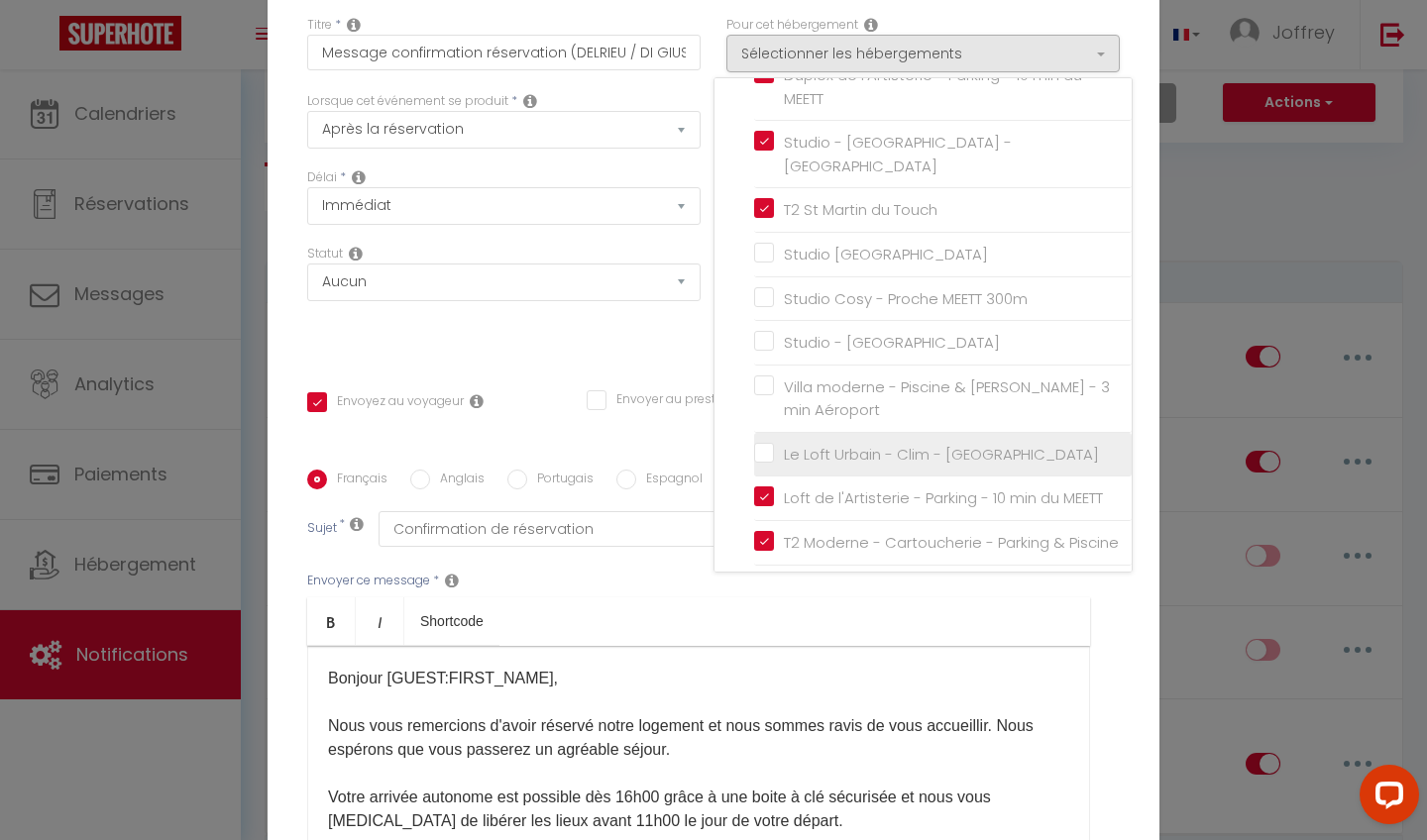 click on "Le Loft Urbain - Clim - [GEOGRAPHIC_DATA]" at bounding box center [942, 455] 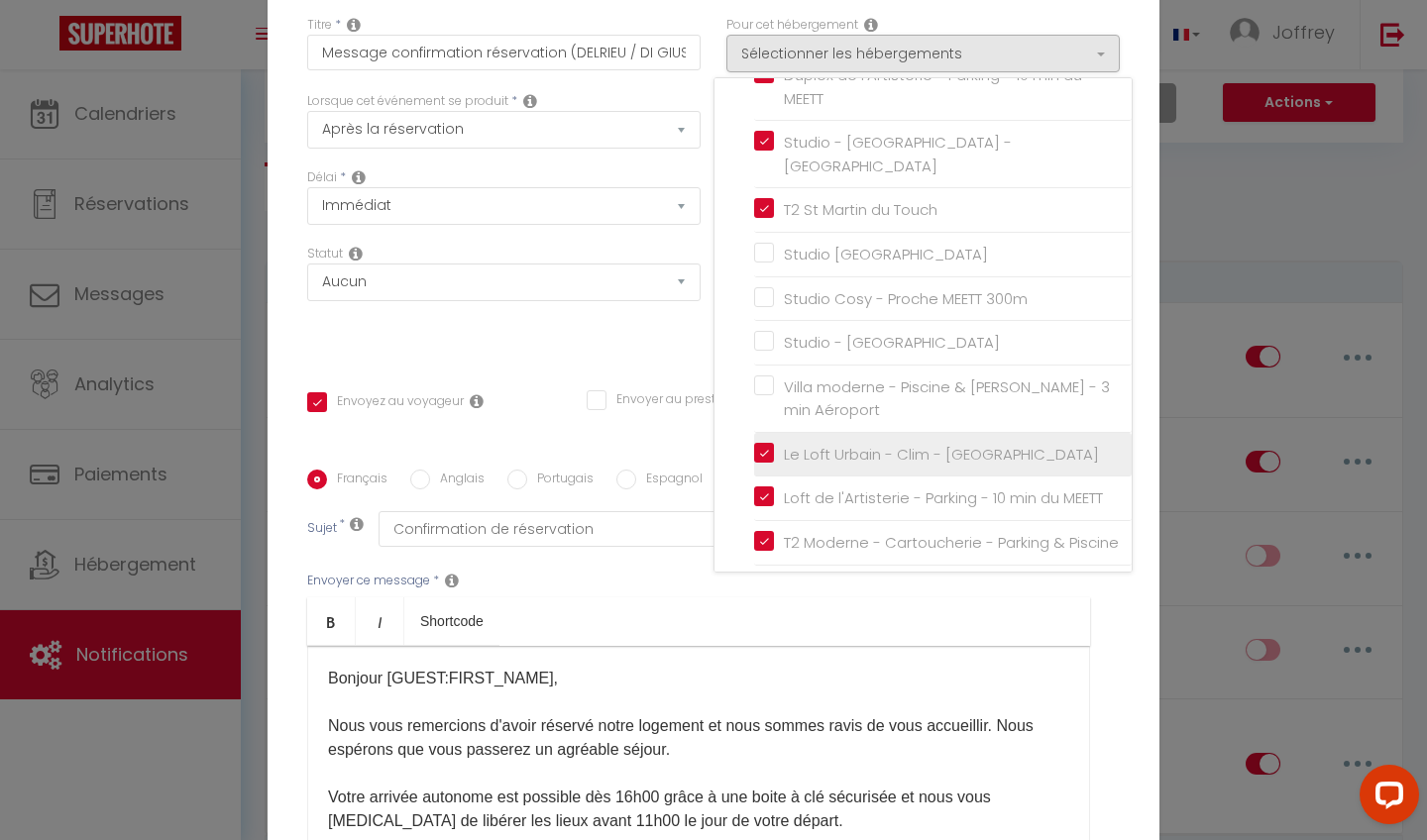 checkbox on "true" 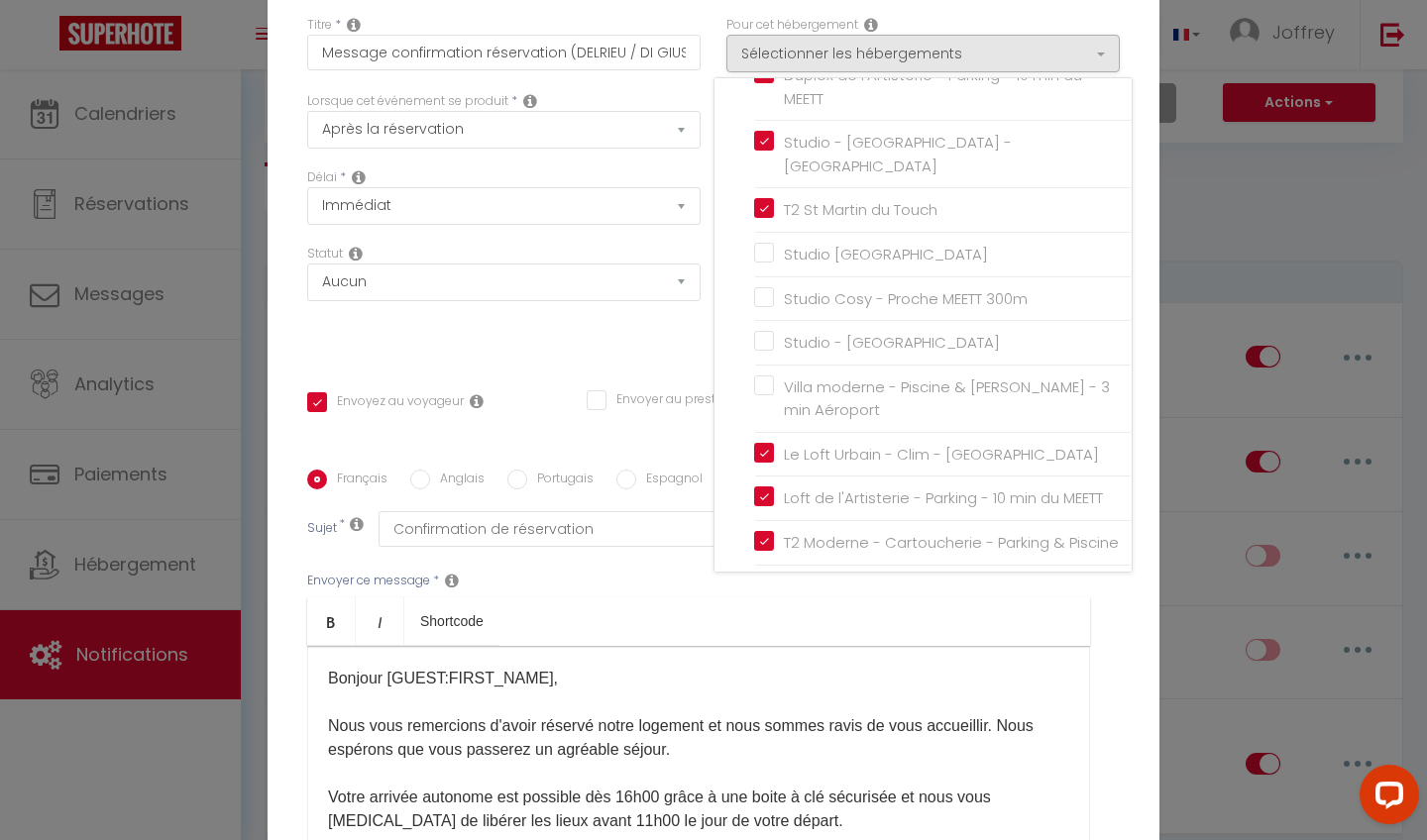 click on "Bold Italic Shortcode" at bounding box center (699, 621) 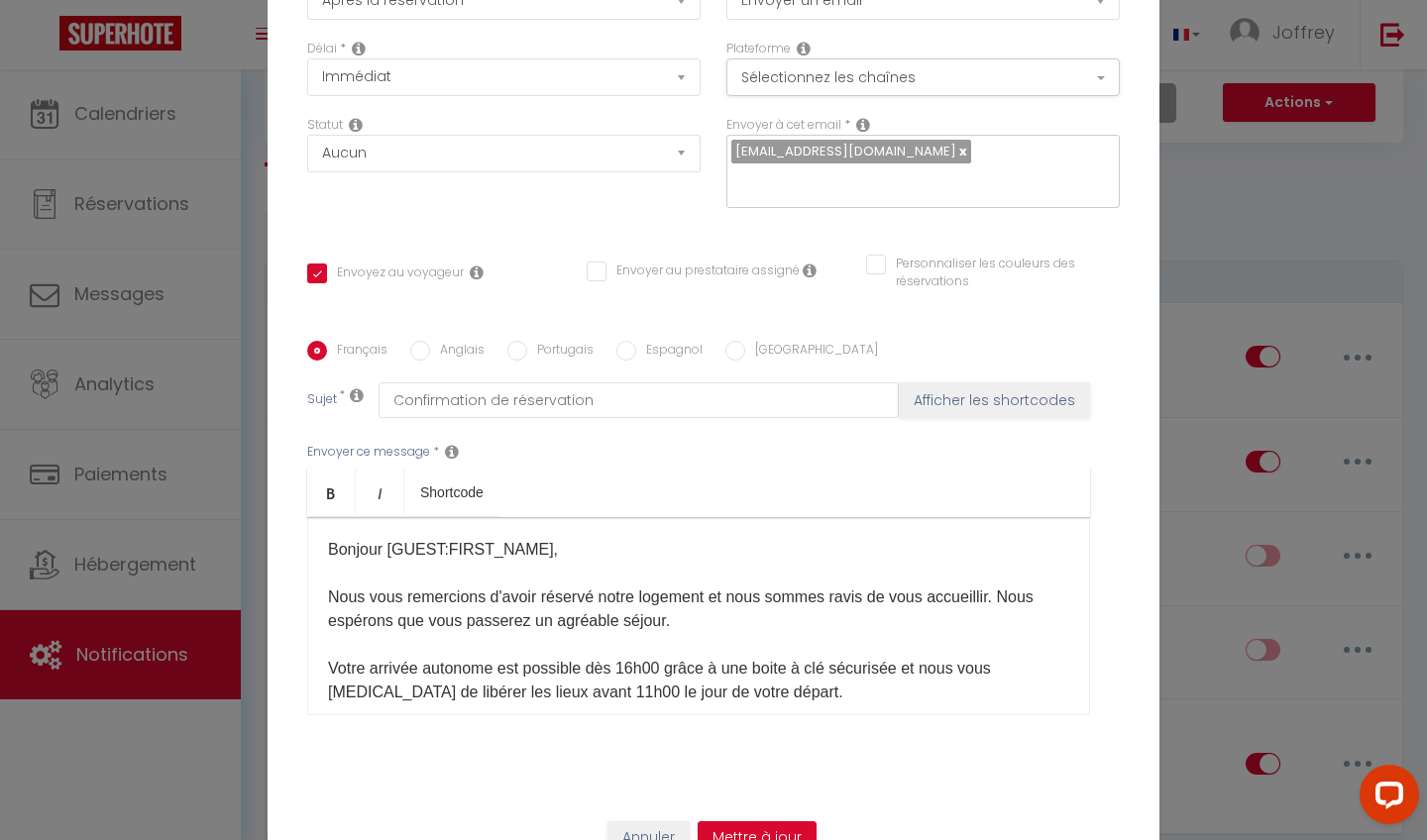 scroll, scrollTop: 163, scrollLeft: 0, axis: vertical 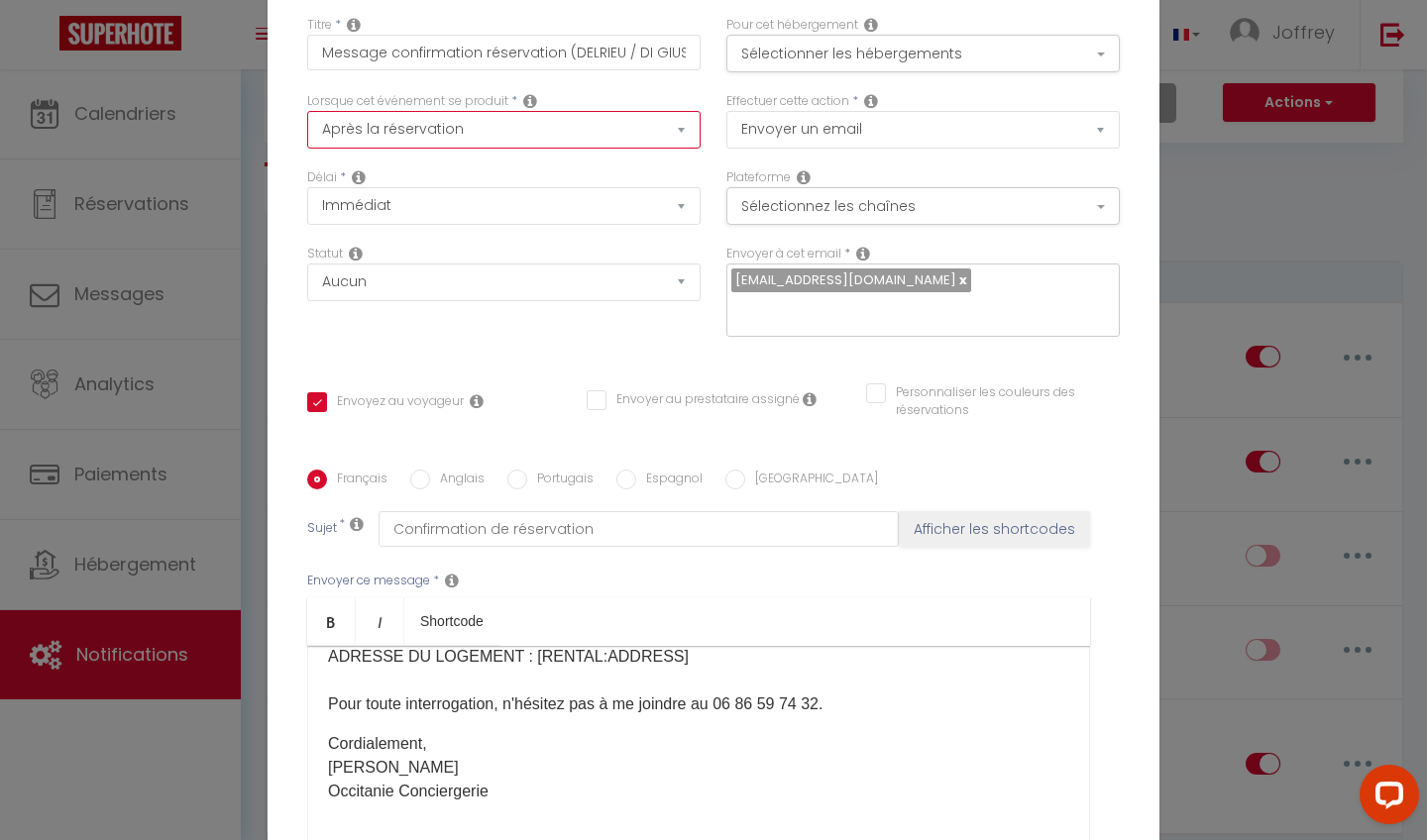 click on "Statut     Aucun   Si la réservation est payée   Si réservation non payée   Si la caution a été prise   Si caution non payée" at bounding box center [503, 300] 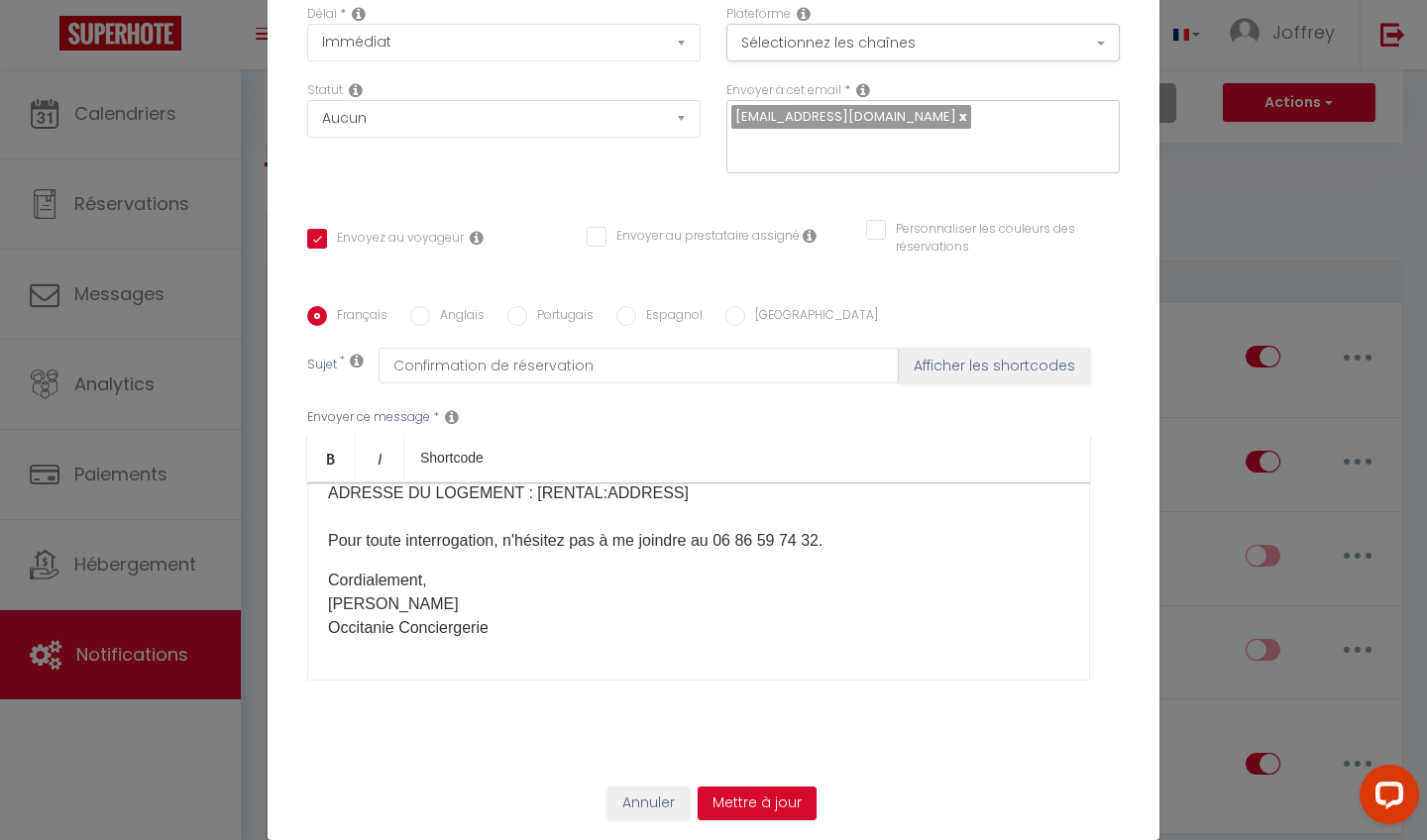 scroll, scrollTop: 163, scrollLeft: 0, axis: vertical 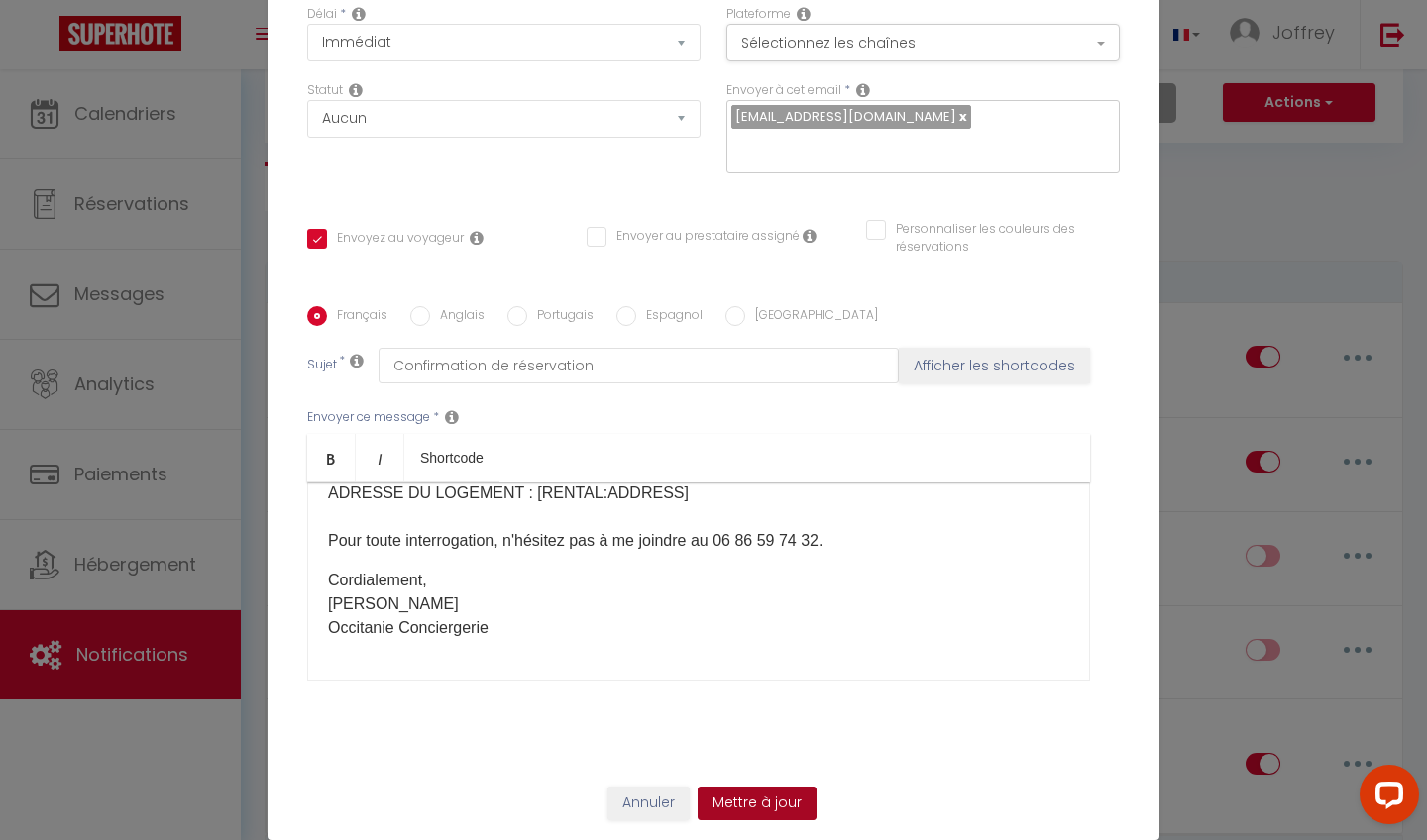 click on "Mettre à jour" at bounding box center (757, 803) 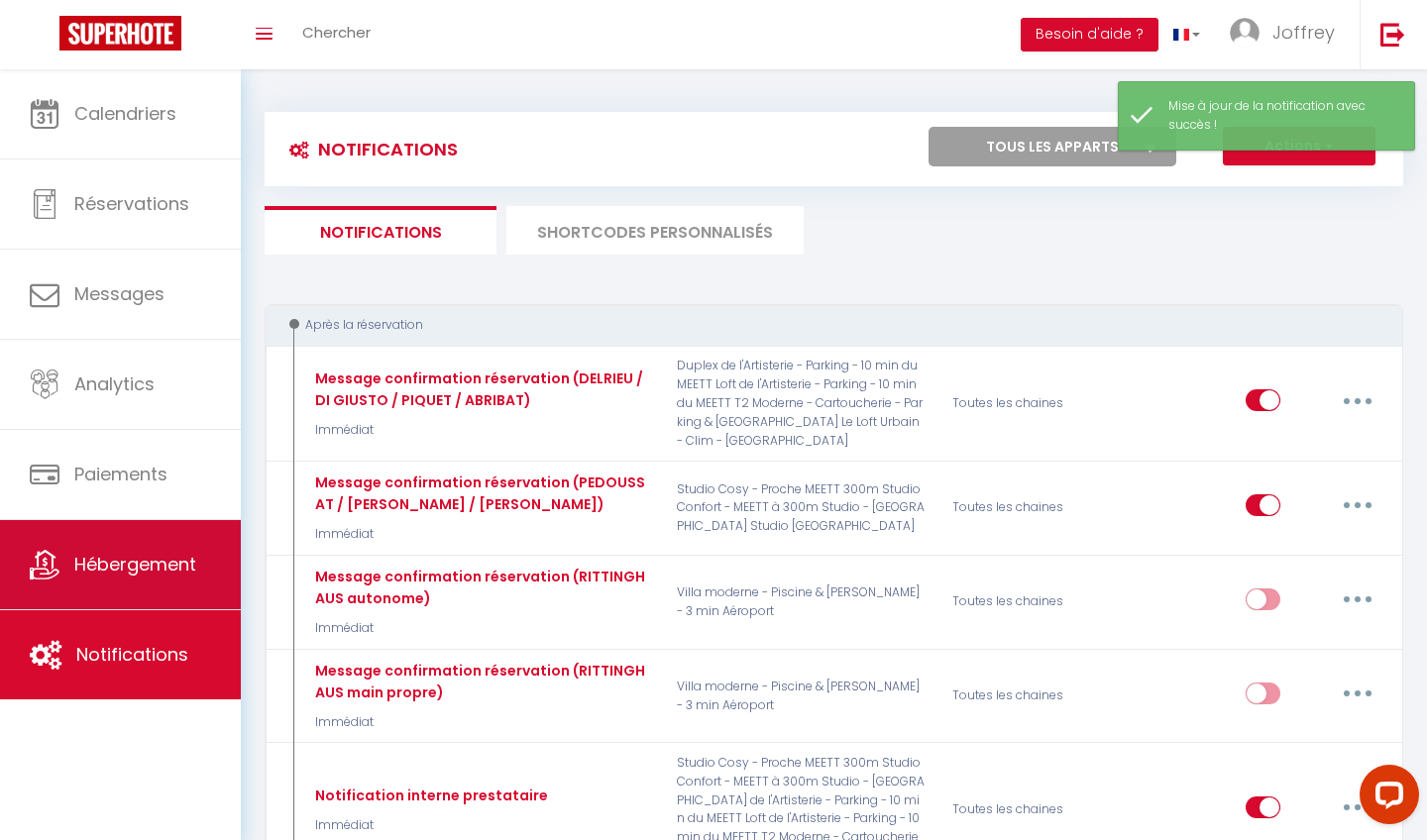 scroll, scrollTop: 0, scrollLeft: 0, axis: both 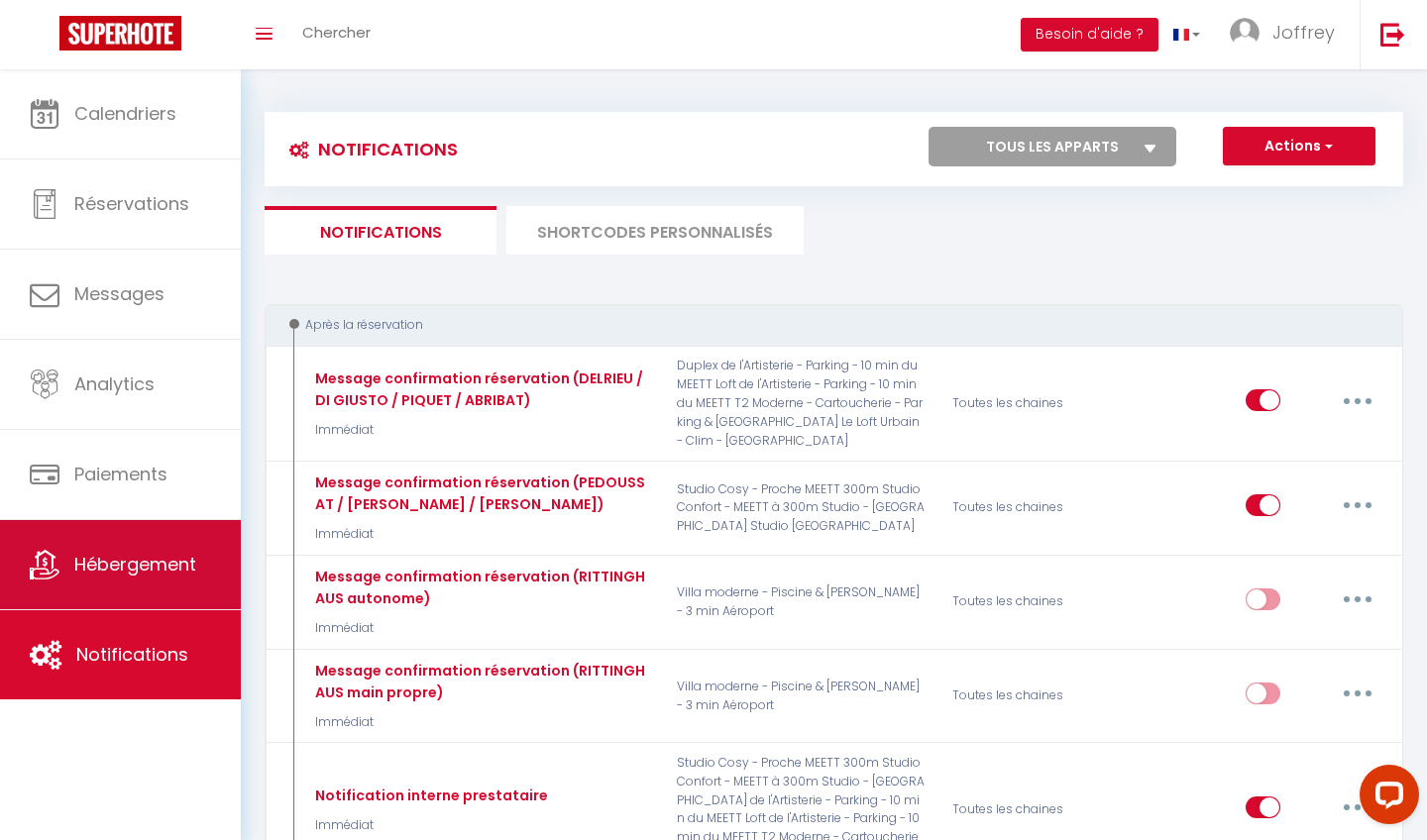 click on "Hébergement" at bounding box center (135, 564) 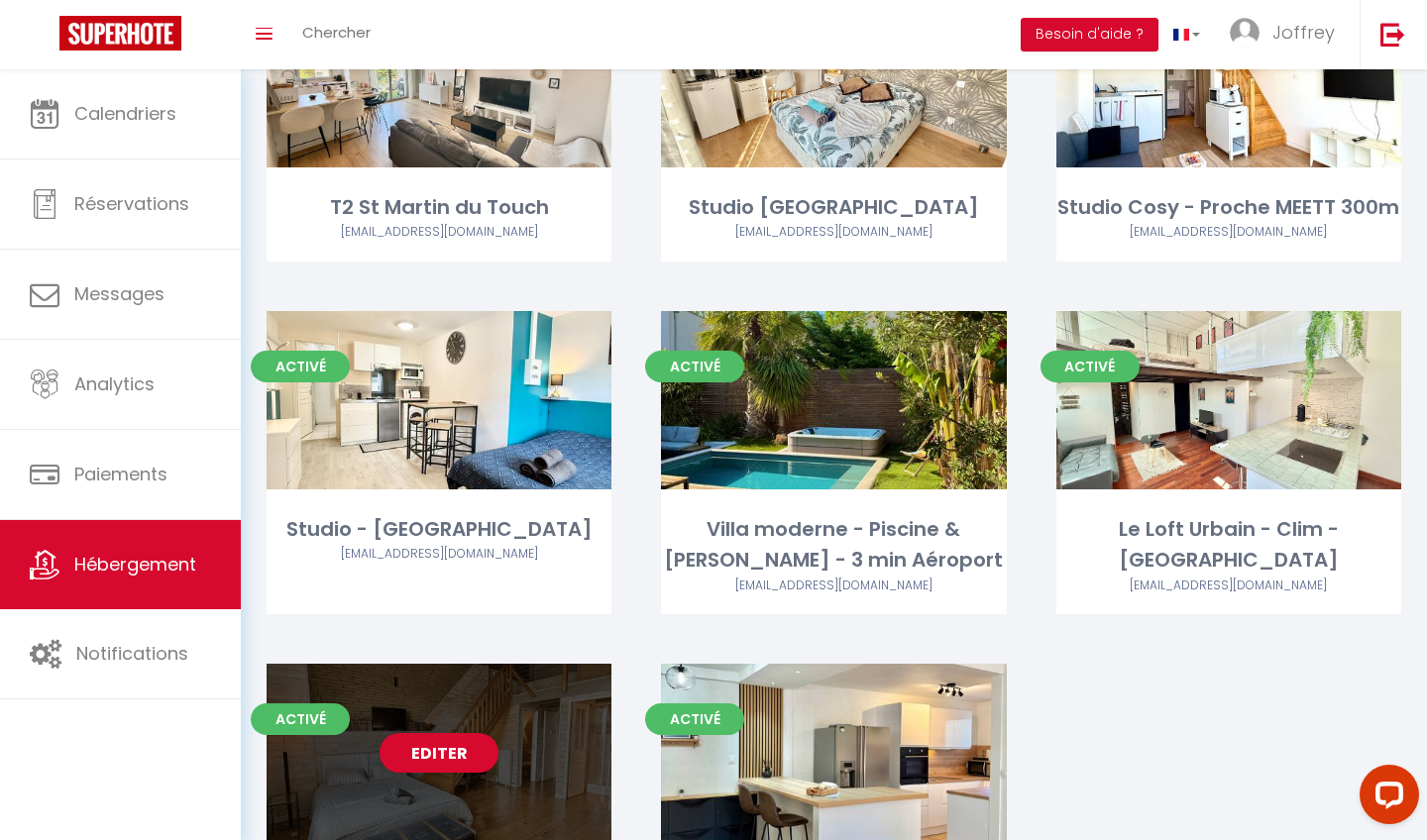 scroll, scrollTop: 487, scrollLeft: 0, axis: vertical 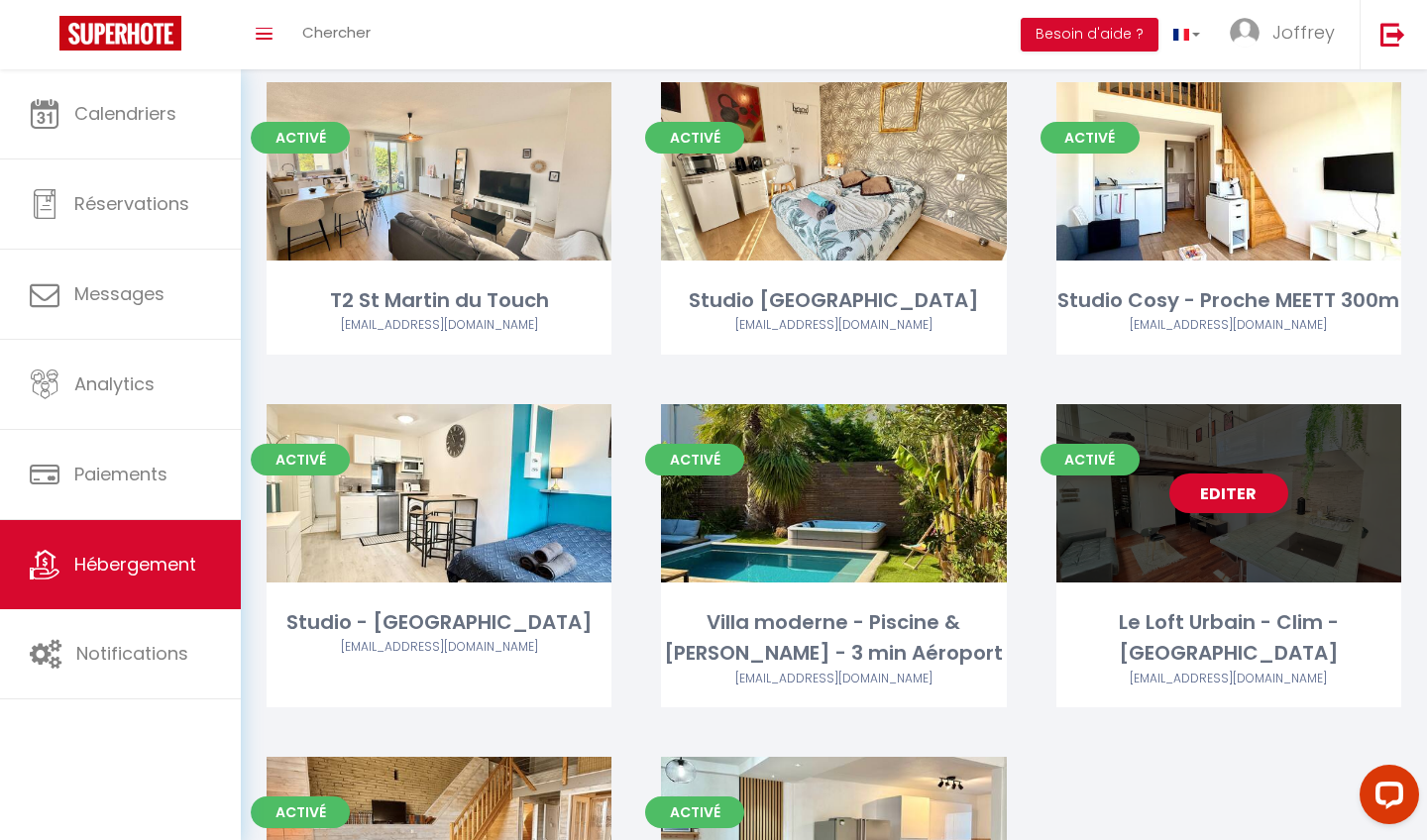 click on "Editer" at bounding box center [1229, 493] 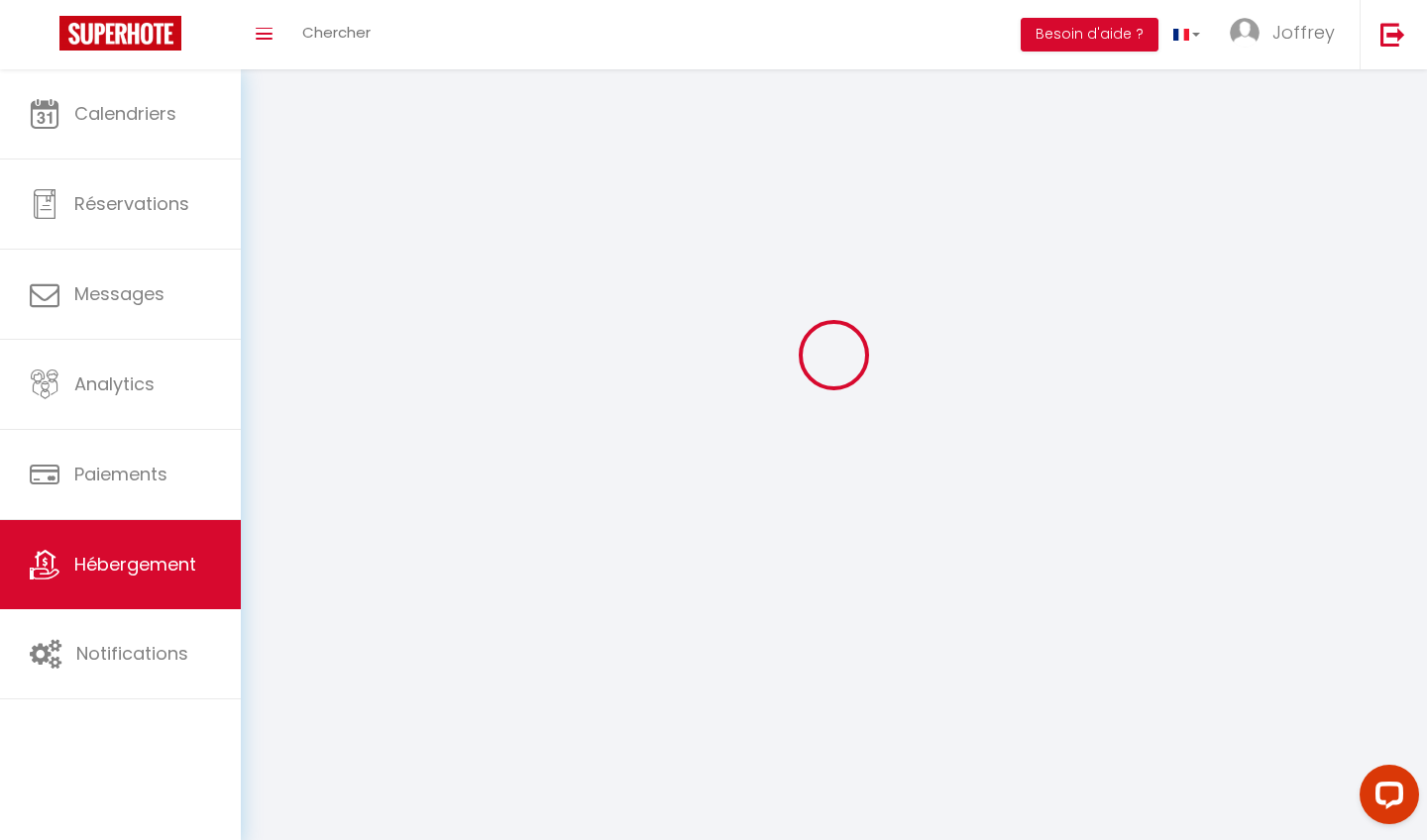 scroll, scrollTop: 0, scrollLeft: 0, axis: both 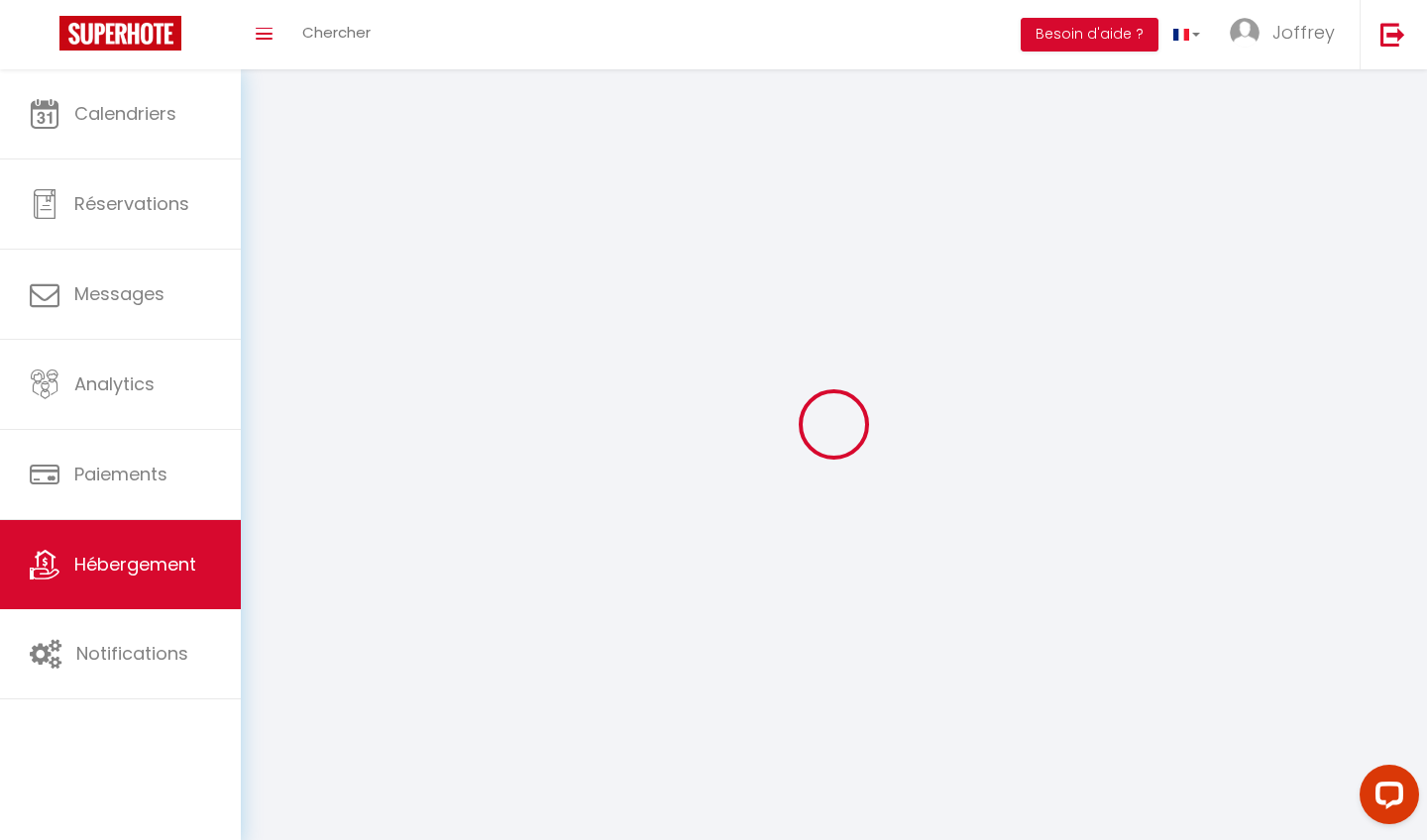 select on "1" 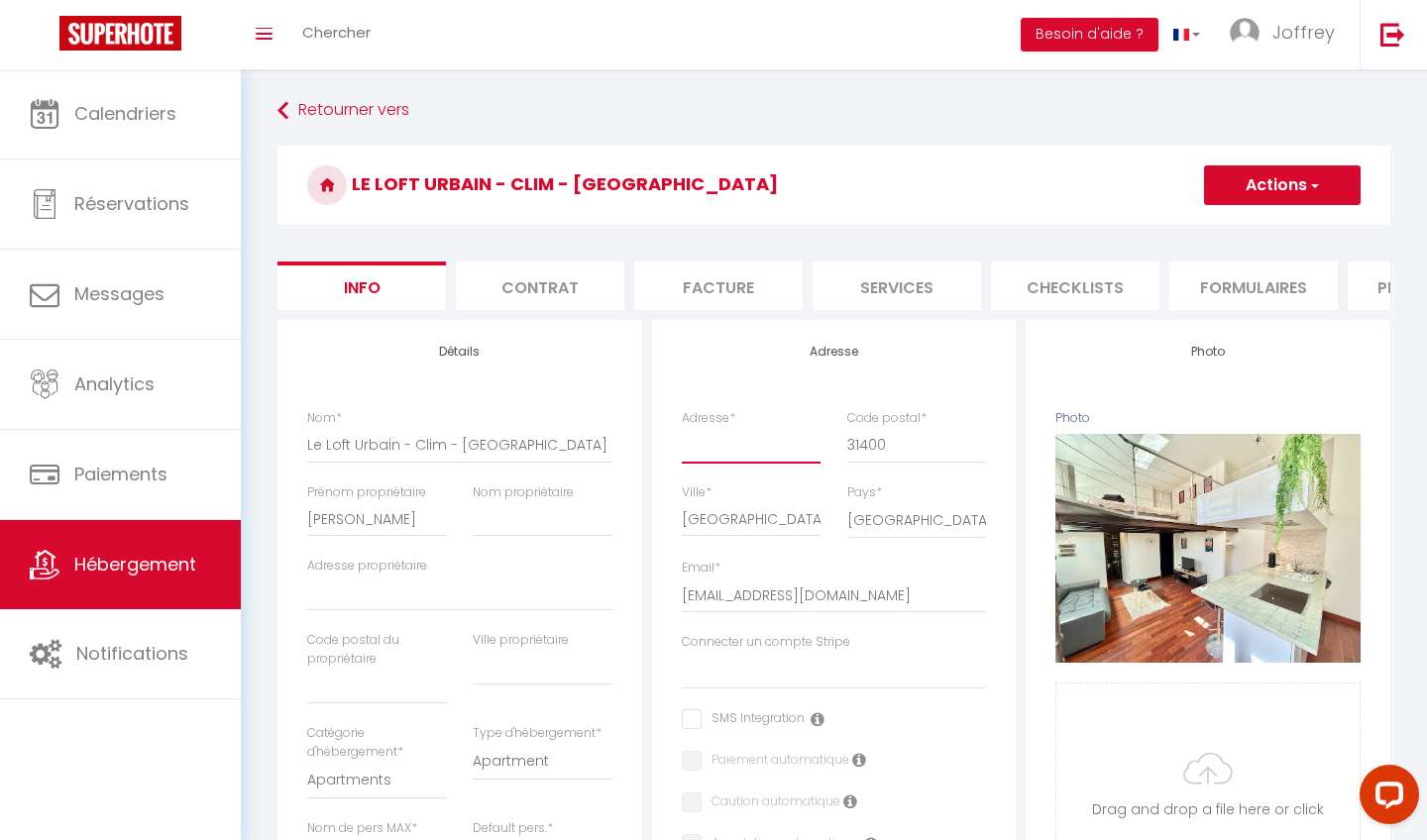 type on "1" 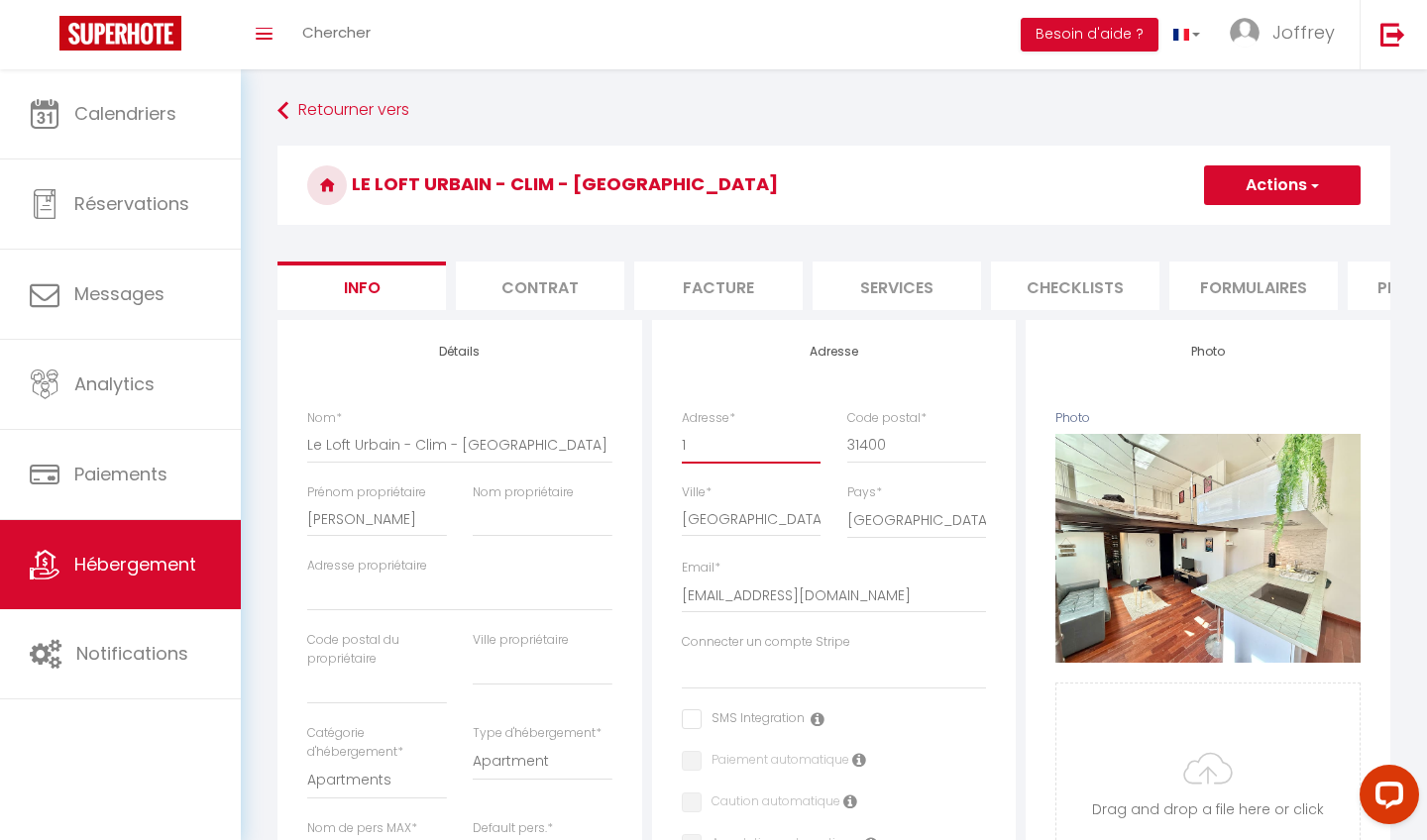 select 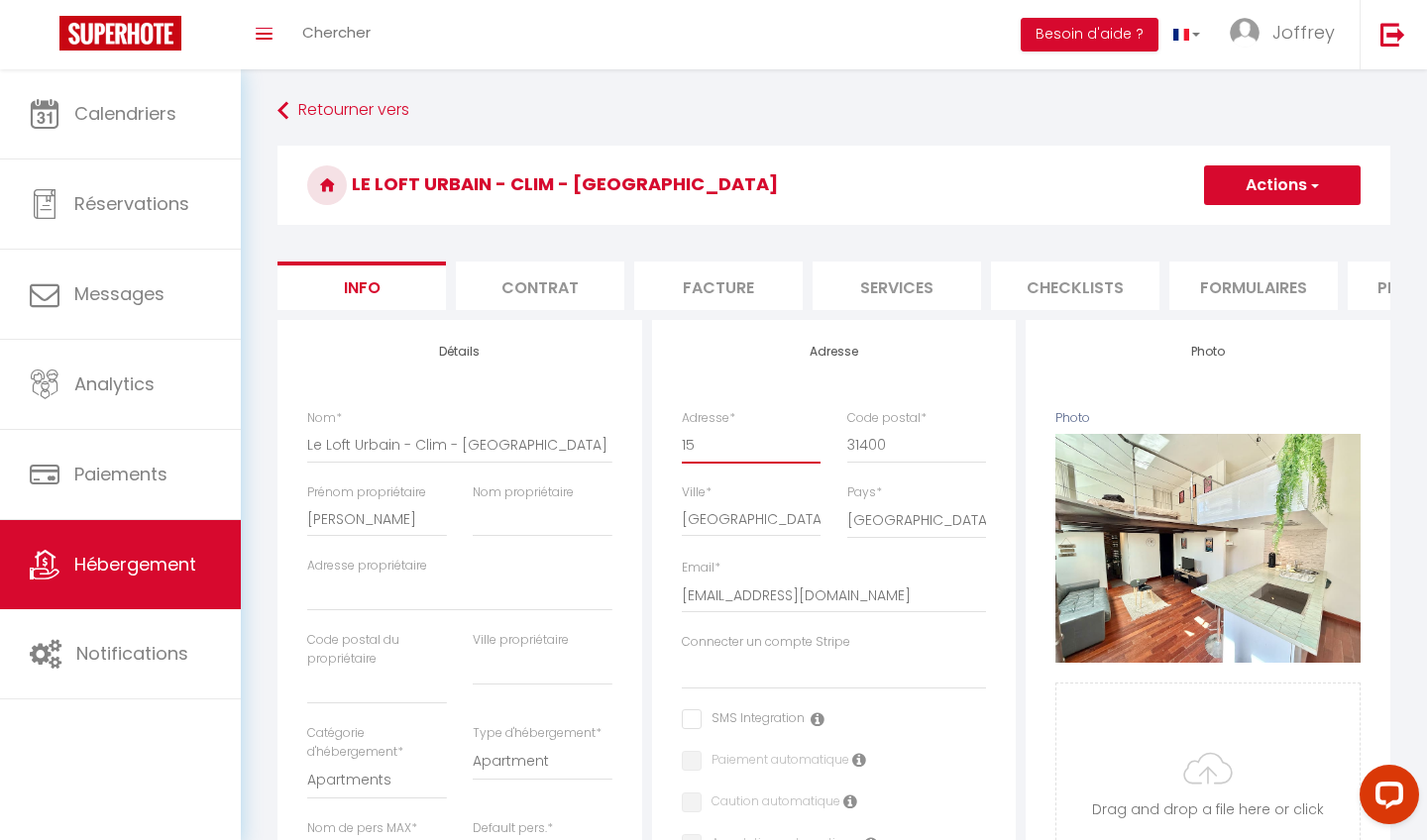 select 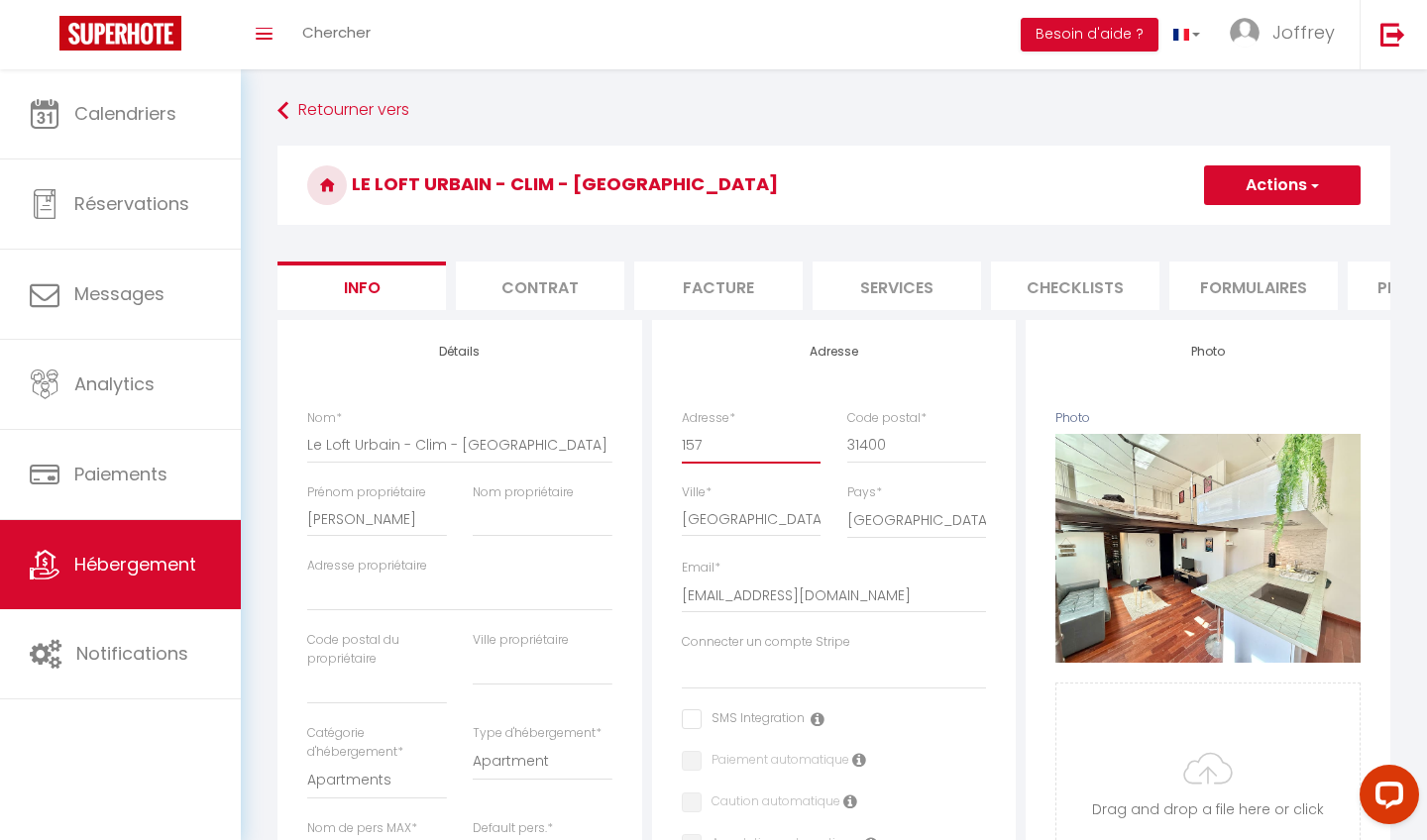 select 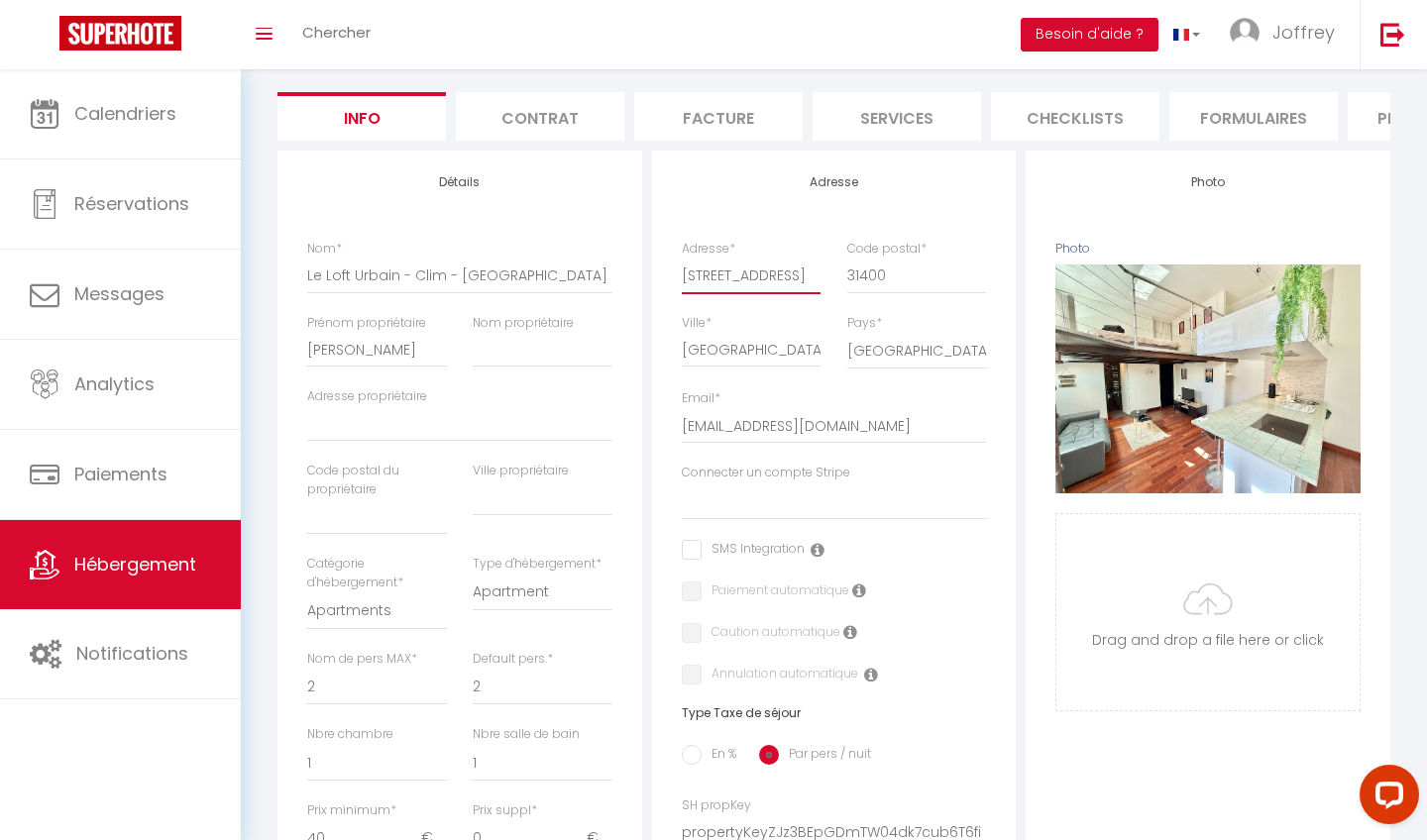 scroll, scrollTop: 490, scrollLeft: 0, axis: vertical 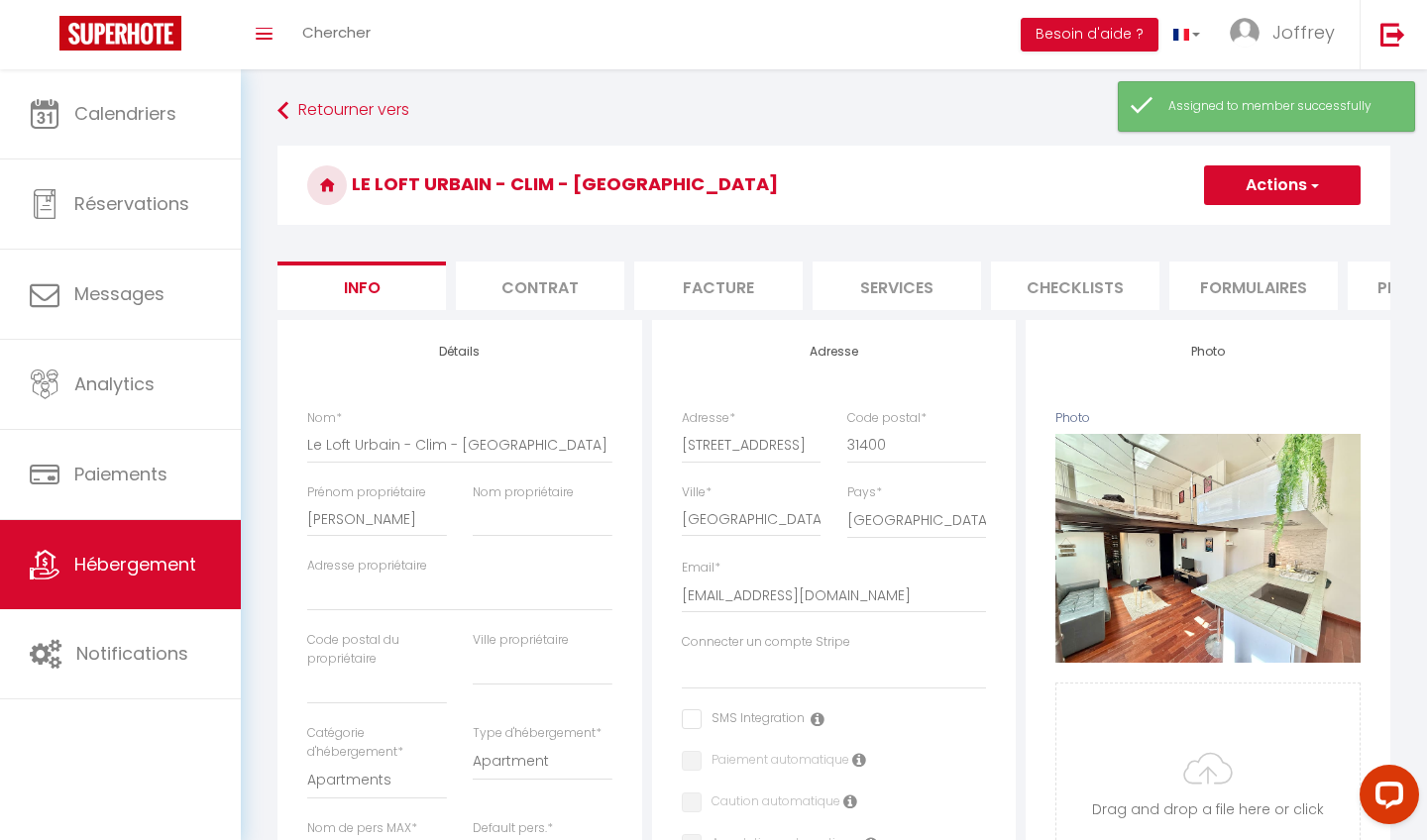 click on "Actions" at bounding box center [1282, 185] 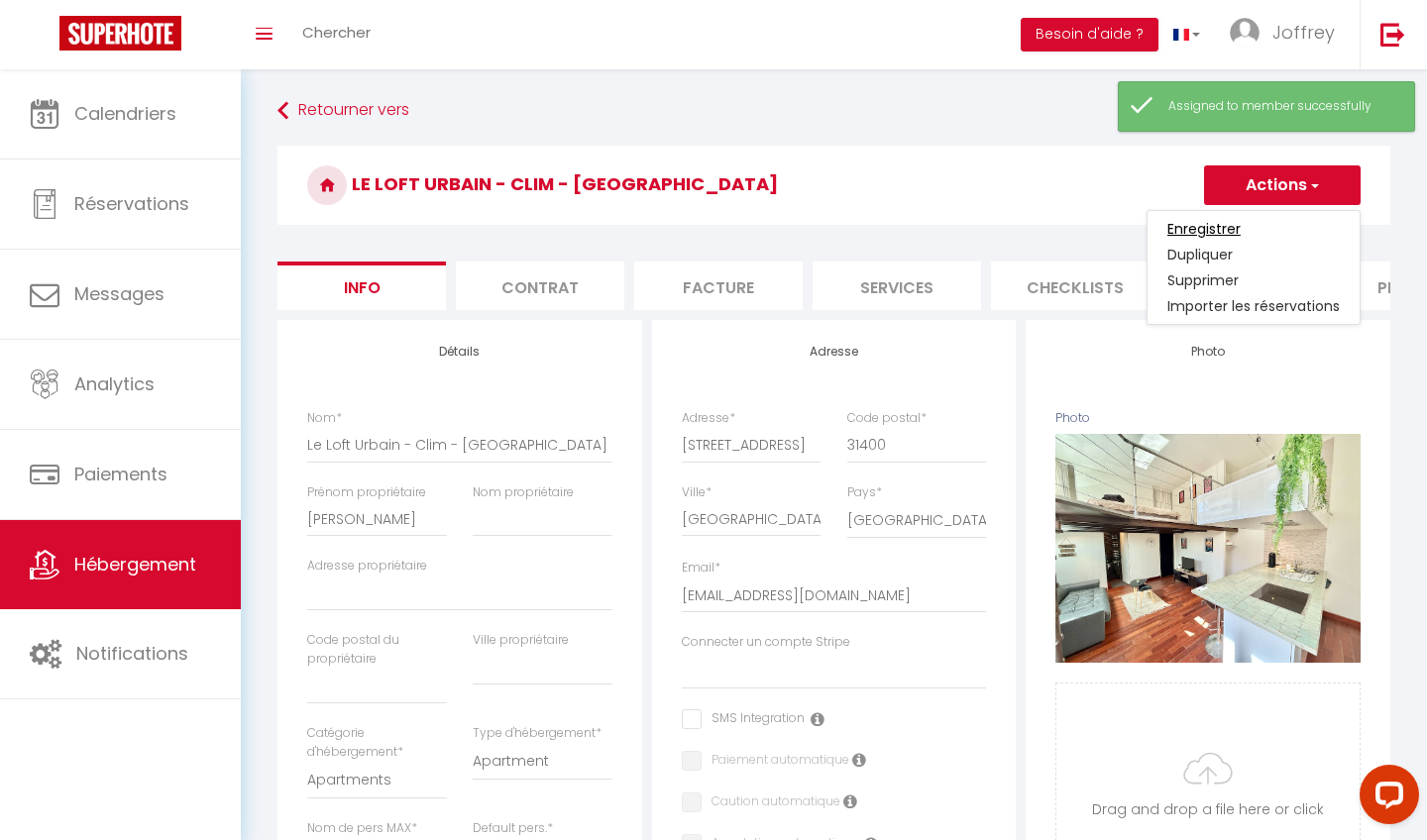 click on "Enregistrer" at bounding box center [1204, 229] 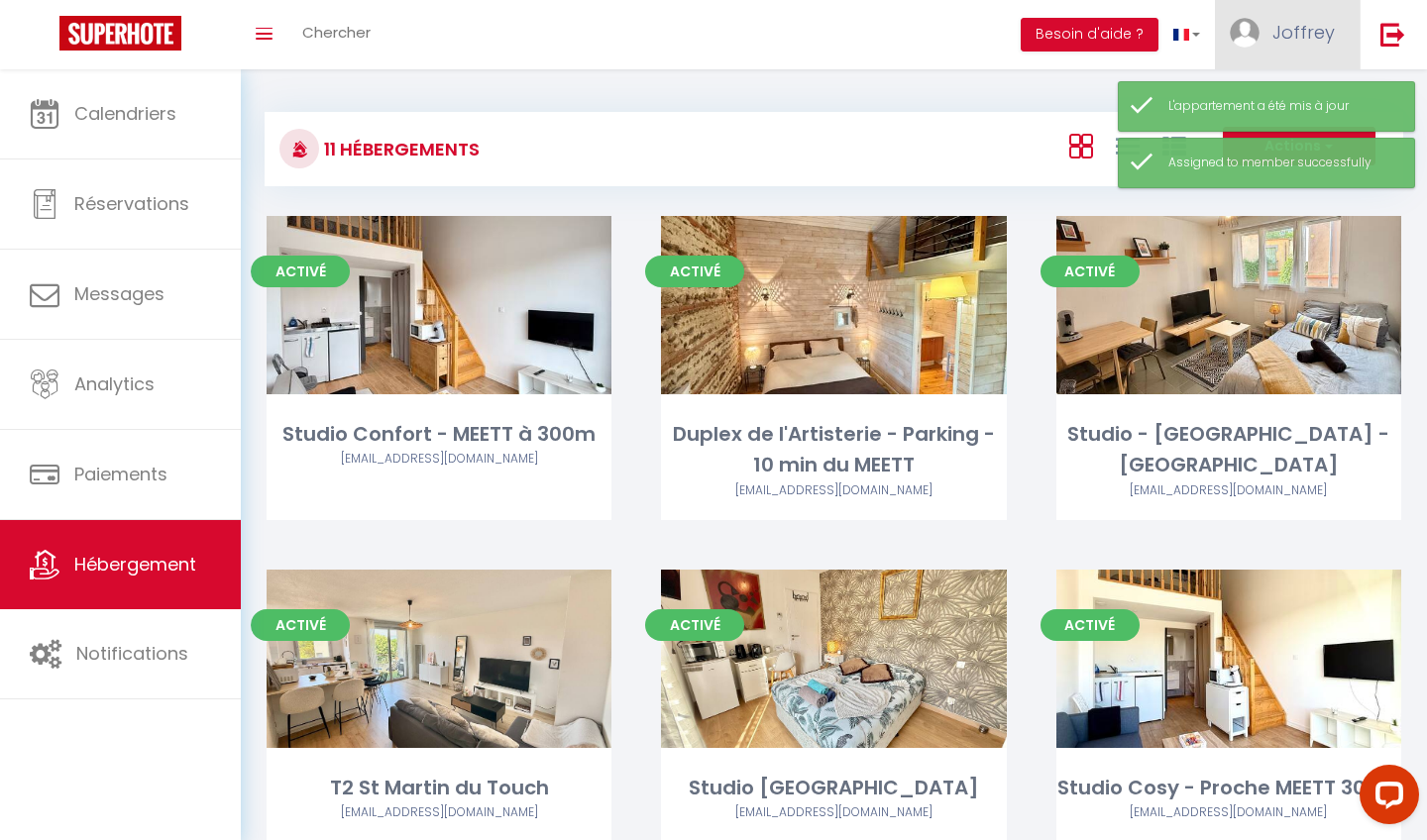 click on "Joffrey" at bounding box center (1303, 32) 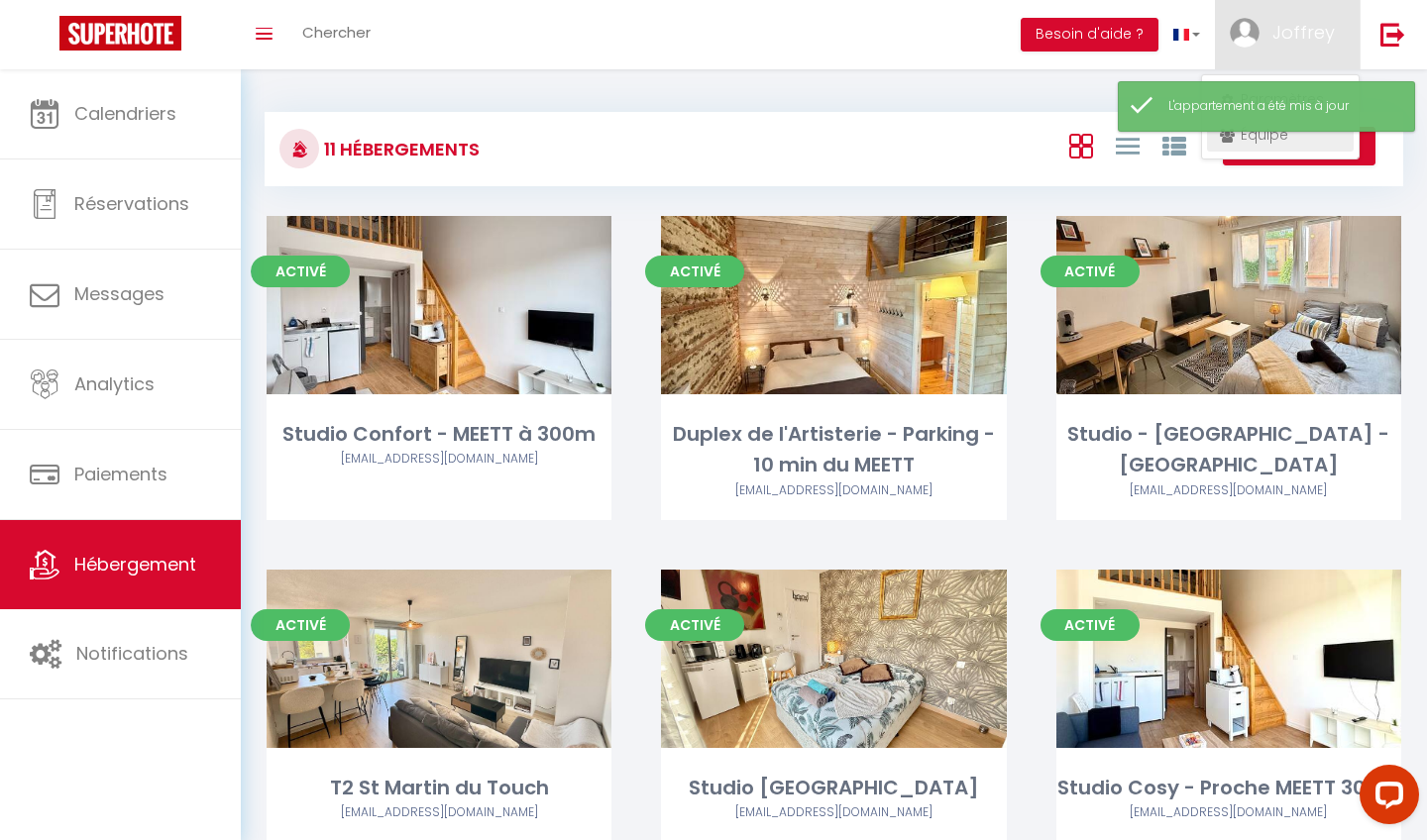 click on "Équipe" at bounding box center [1280, 135] 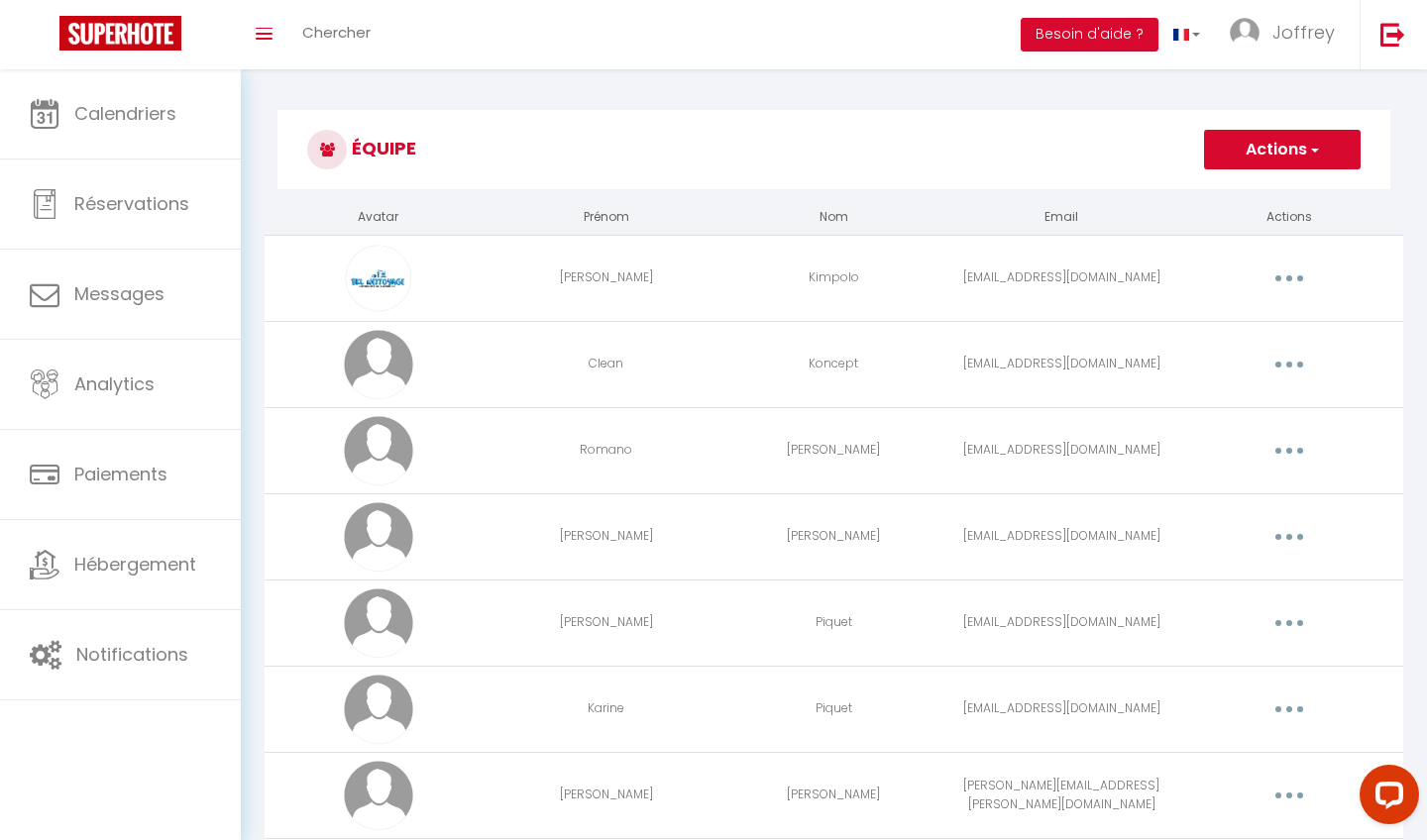 click on "Editer   Supprimer" at bounding box center [1289, 278] 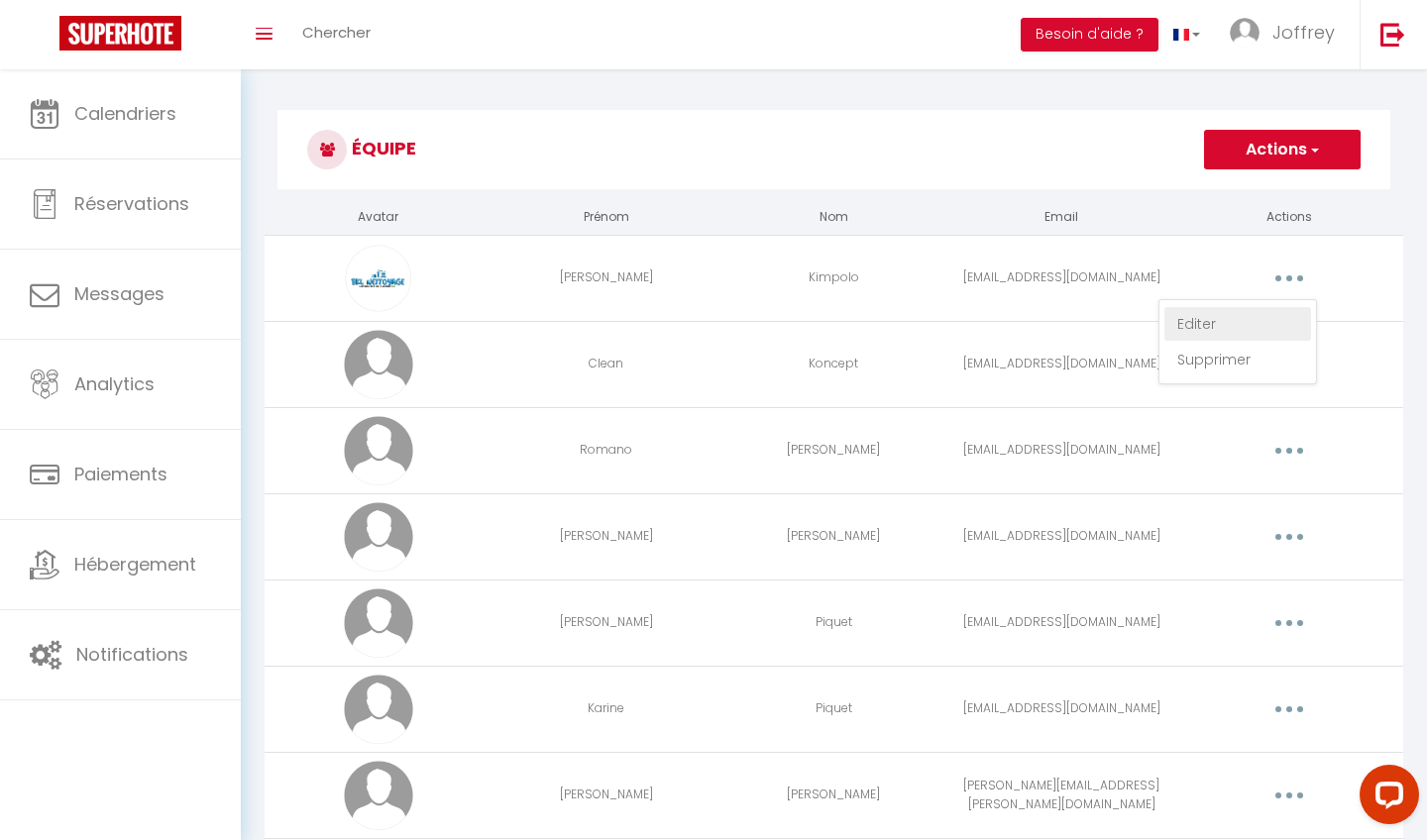 click on "Editer" at bounding box center (1238, 324) 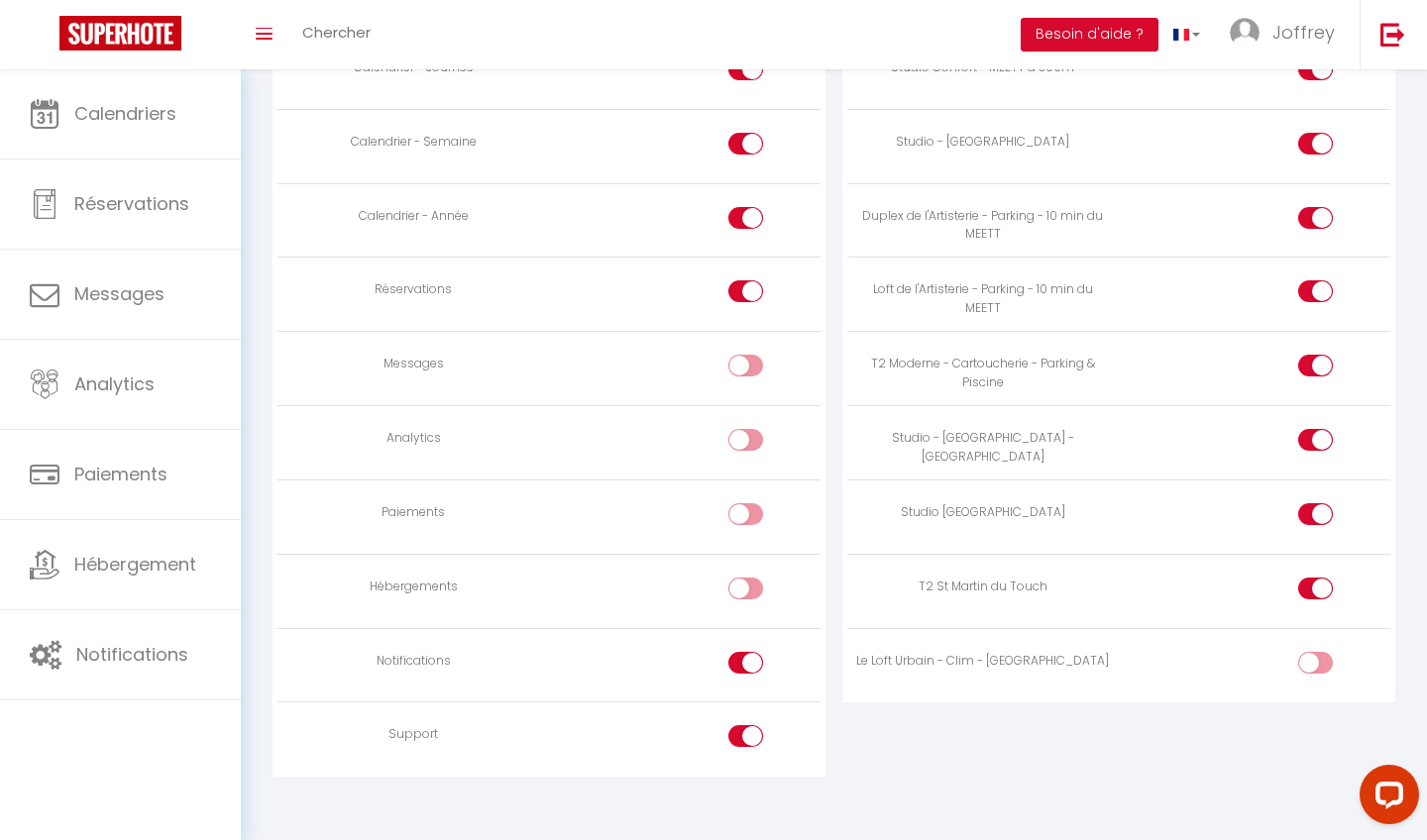 scroll, scrollTop: 1373, scrollLeft: 0, axis: vertical 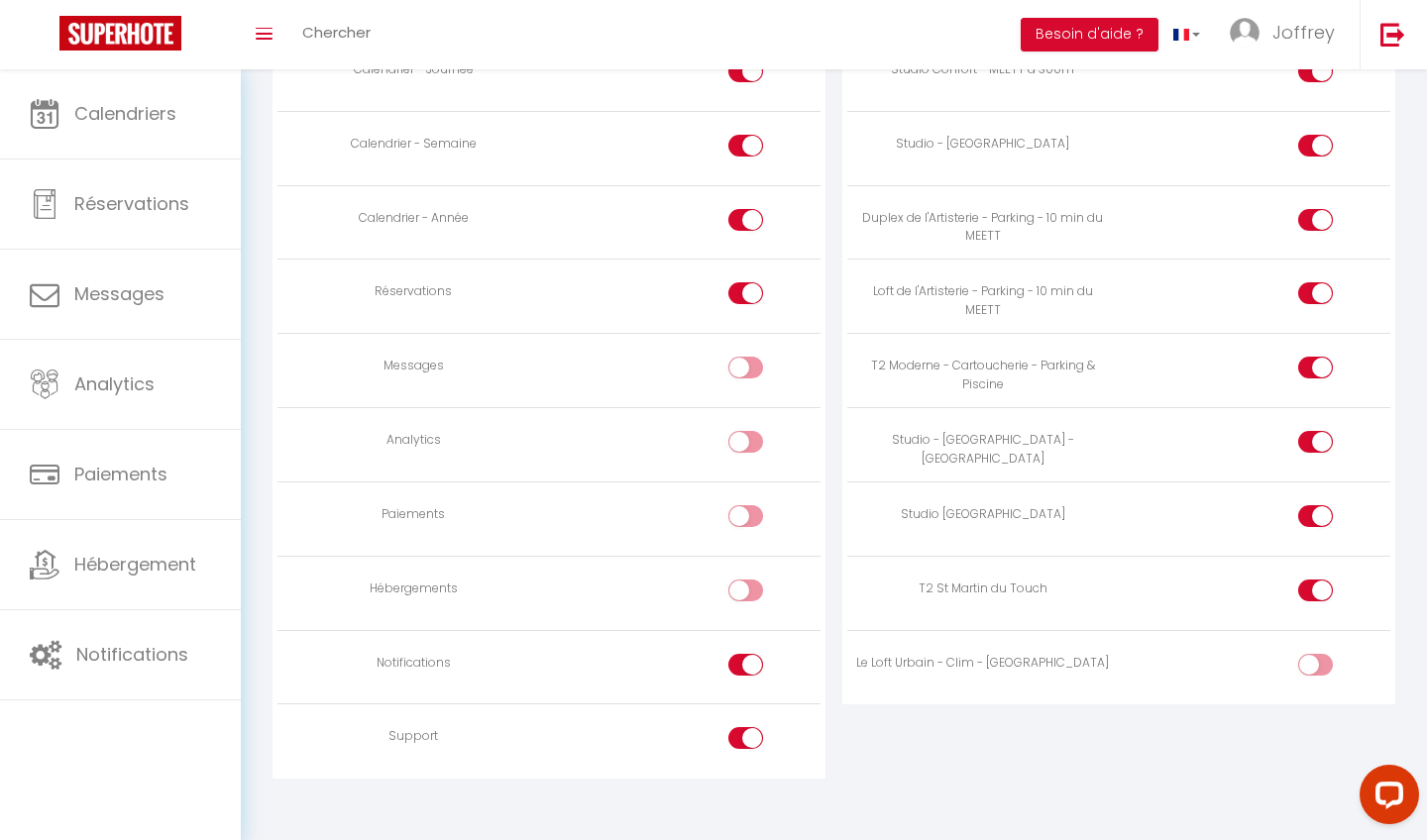 click at bounding box center [1332, 669] 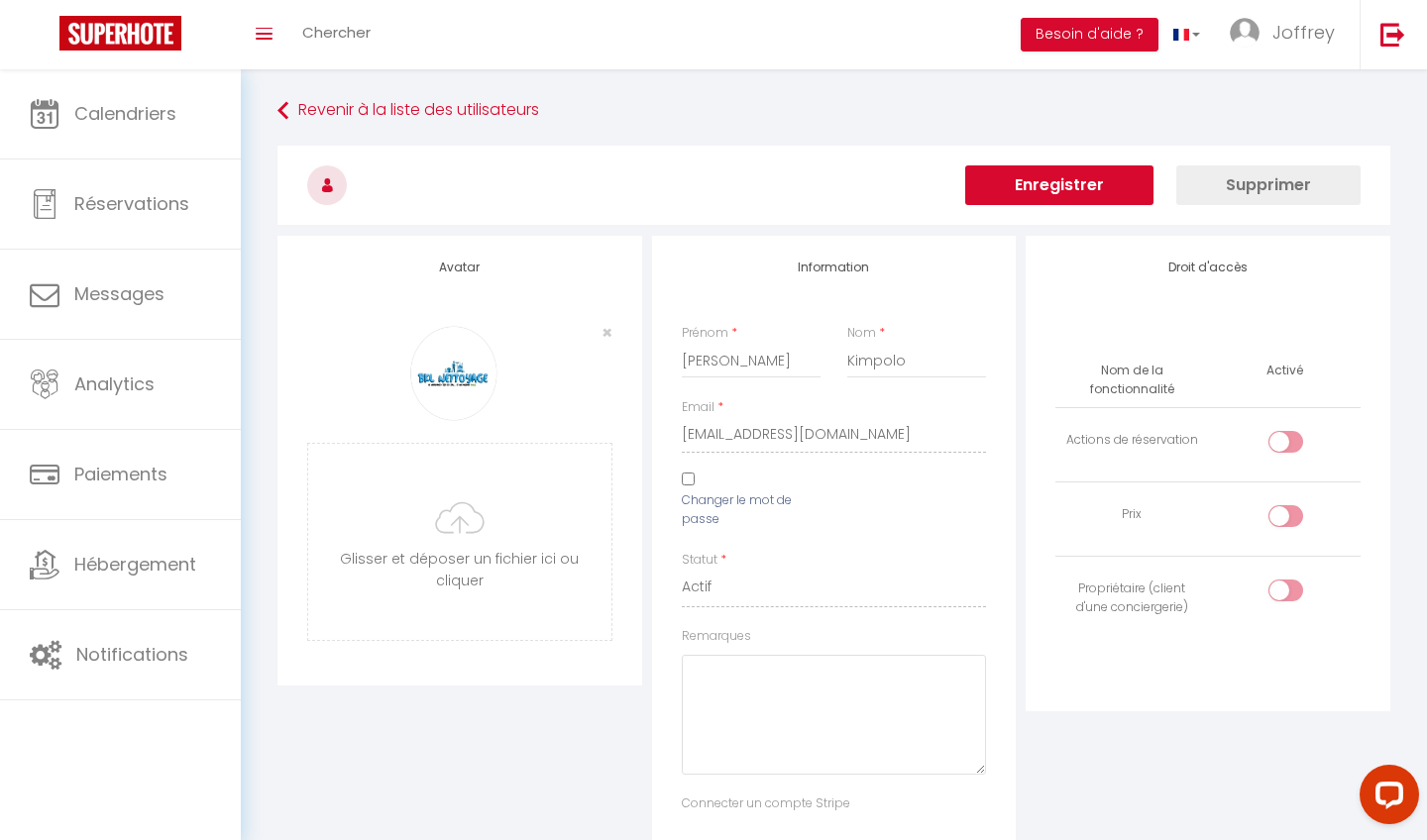scroll, scrollTop: 0, scrollLeft: 0, axis: both 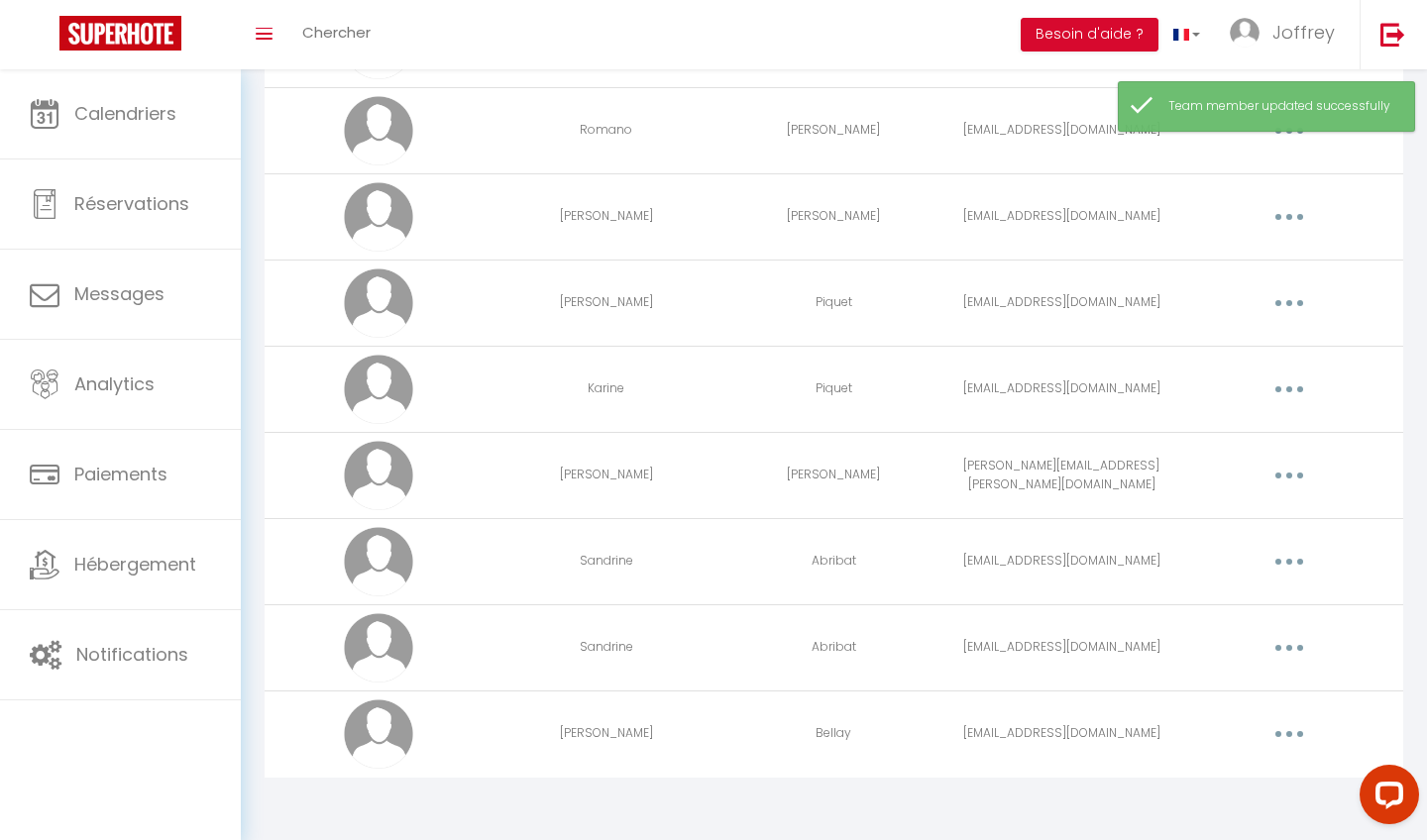 click at bounding box center (1289, 734) 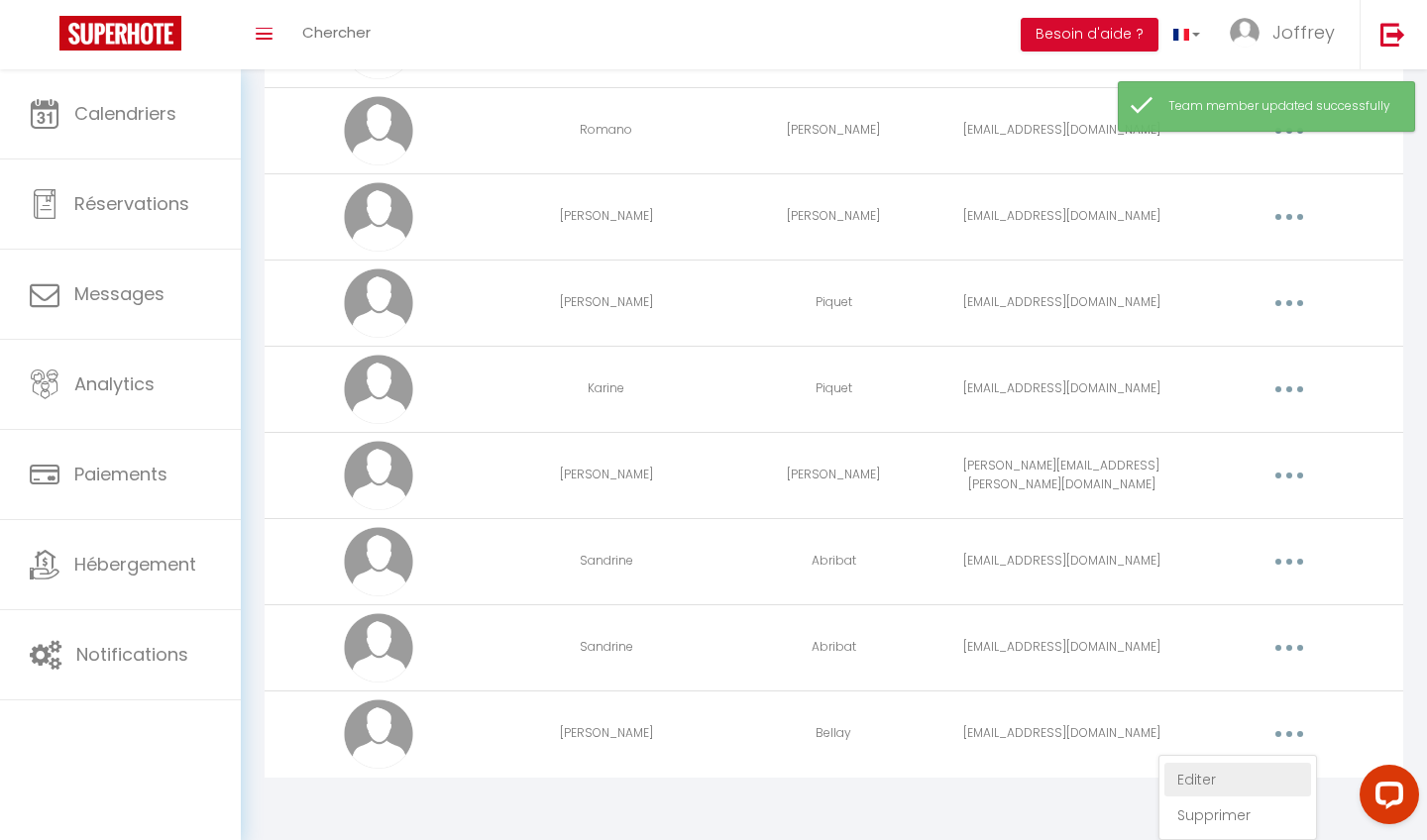 click on "Editer" at bounding box center (1238, 780) 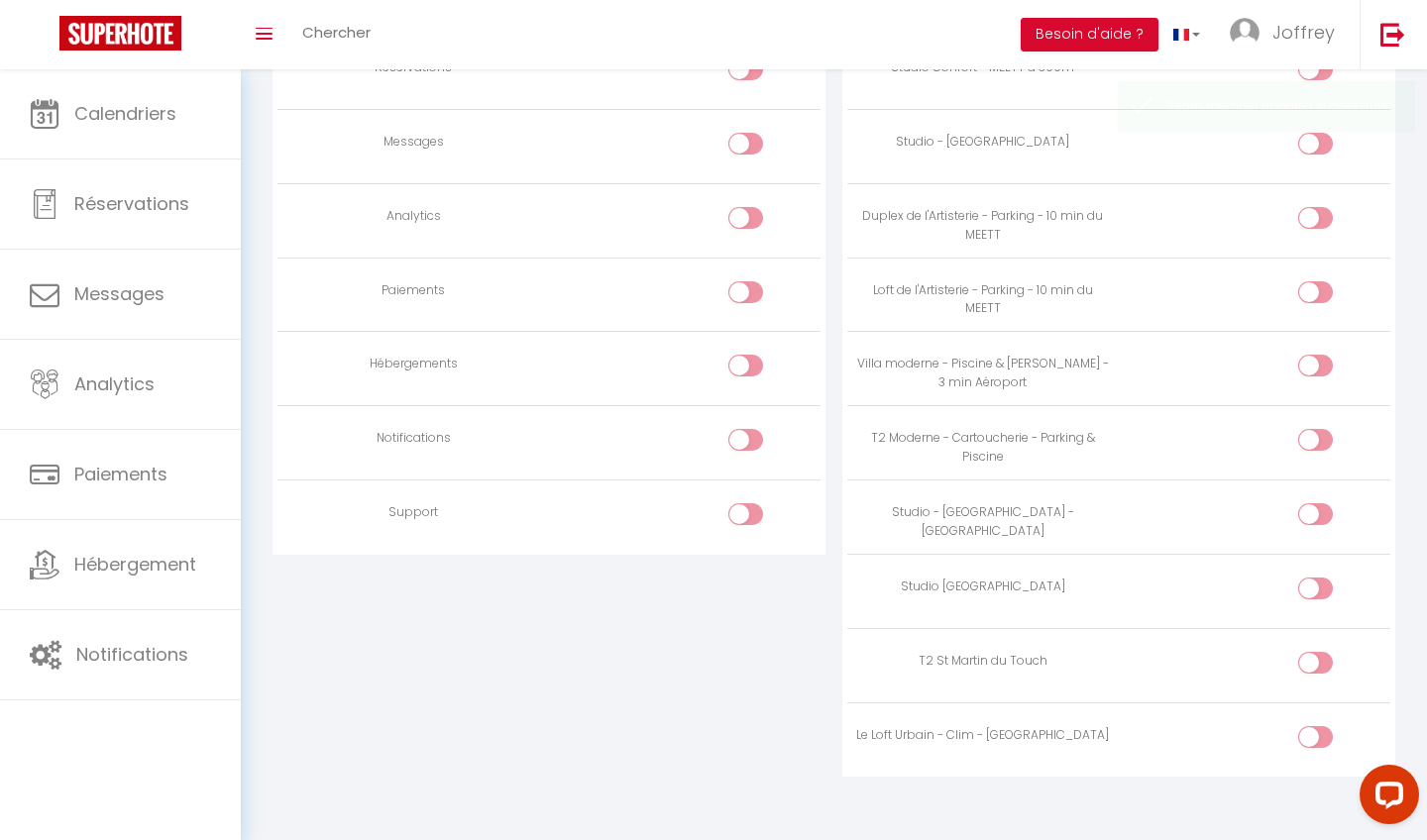 scroll, scrollTop: 1300, scrollLeft: 0, axis: vertical 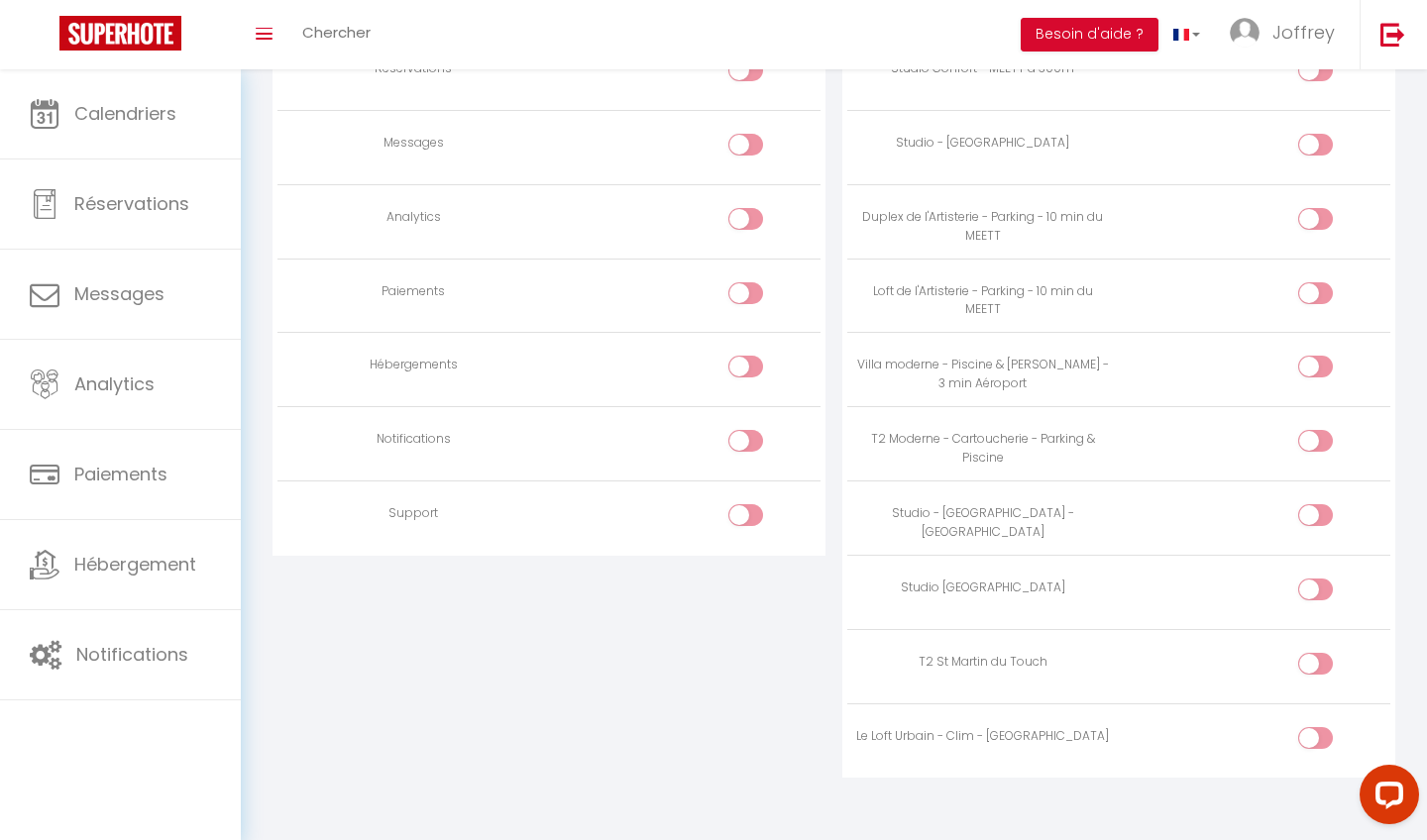 click at bounding box center [1315, 738] 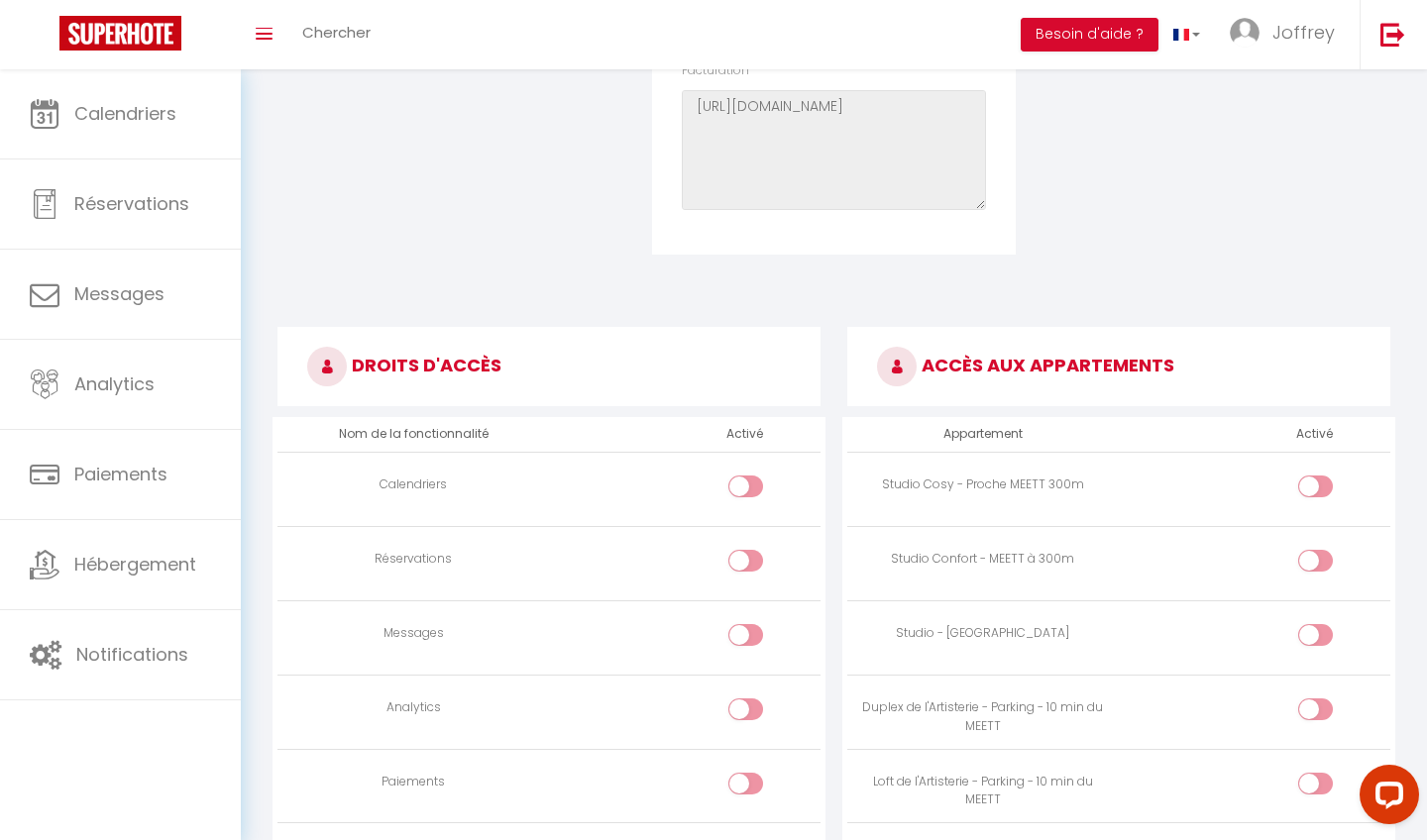 click at bounding box center [745, 486] 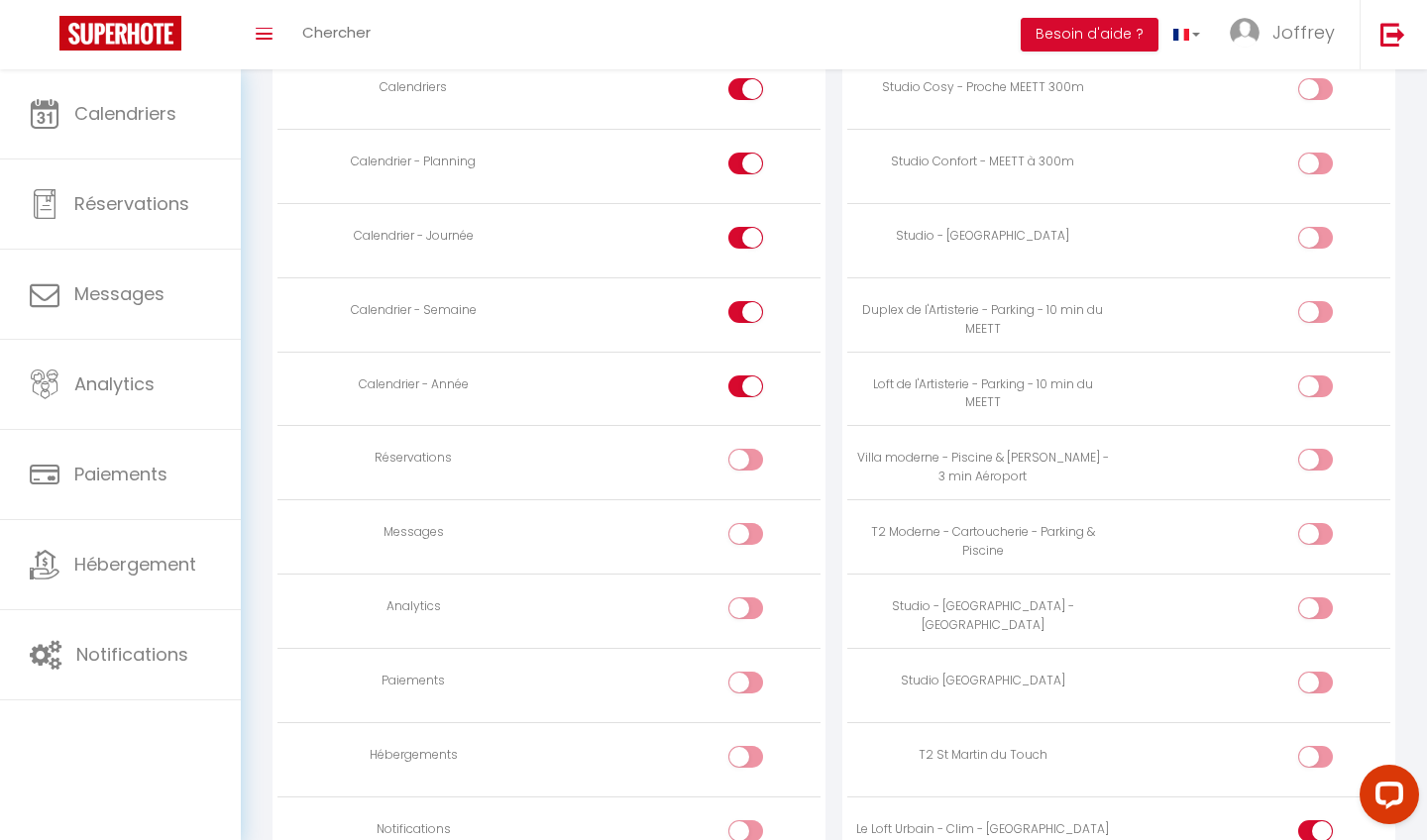 scroll, scrollTop: 1210, scrollLeft: 0, axis: vertical 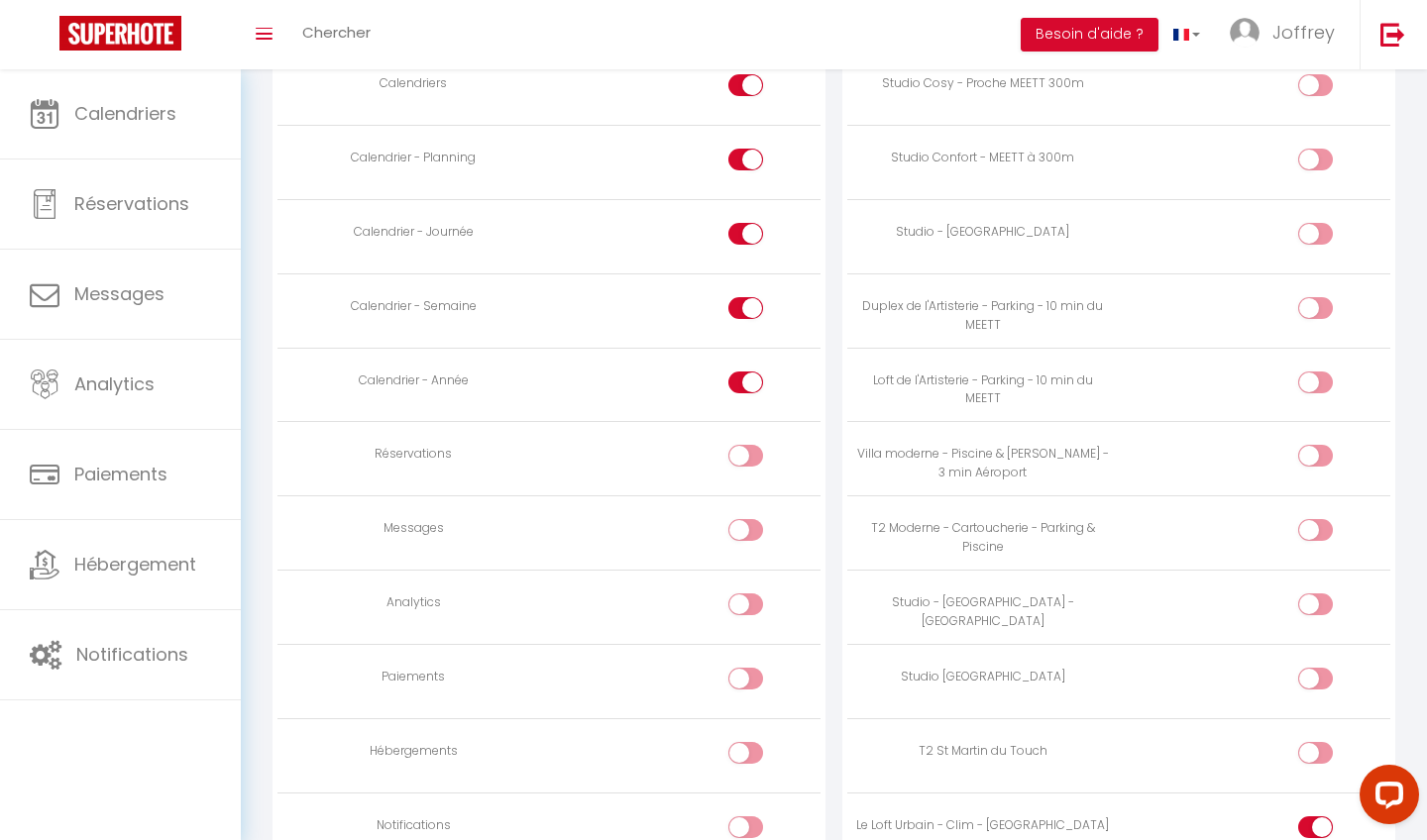 click at bounding box center (745, 456) 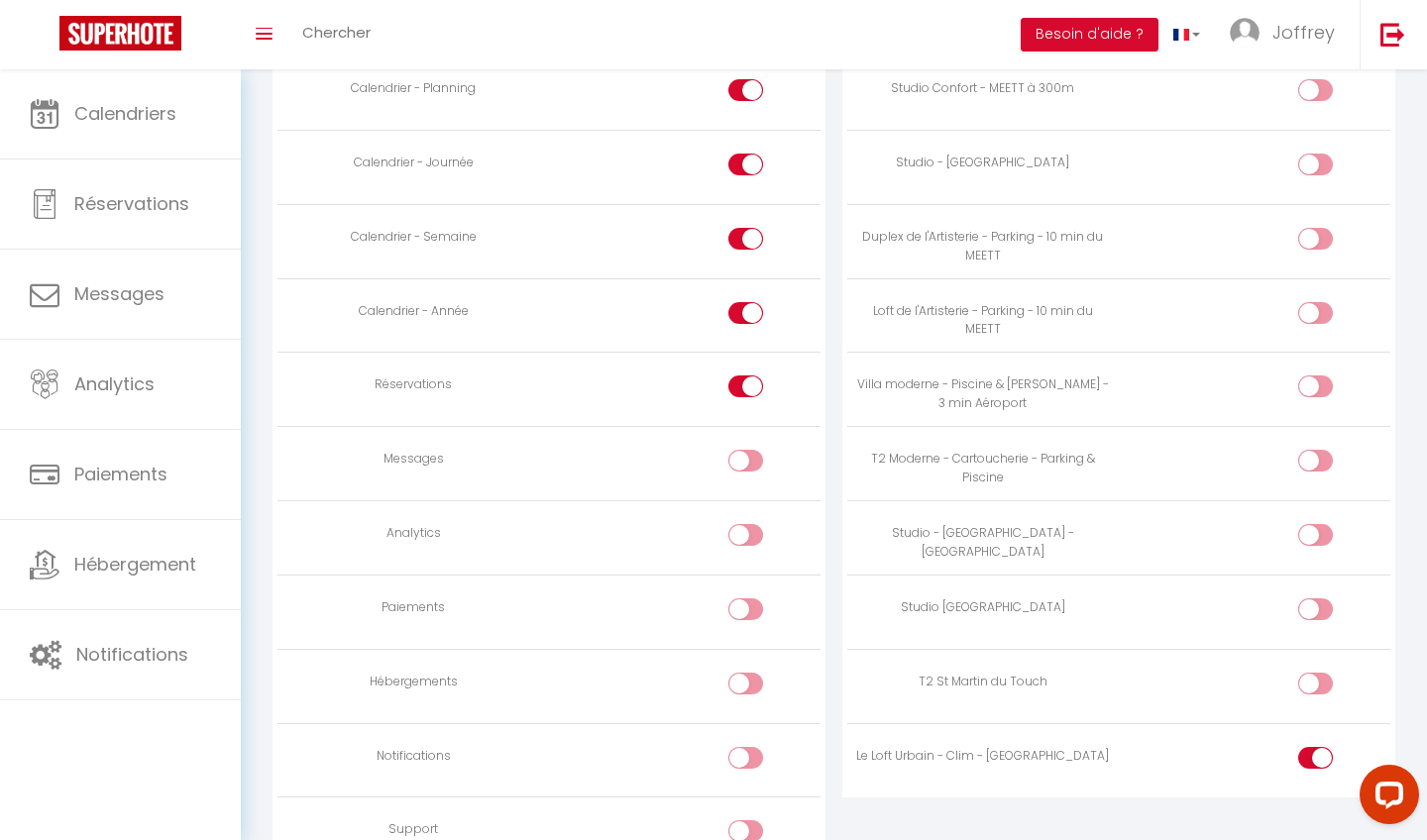scroll, scrollTop: 1293, scrollLeft: 0, axis: vertical 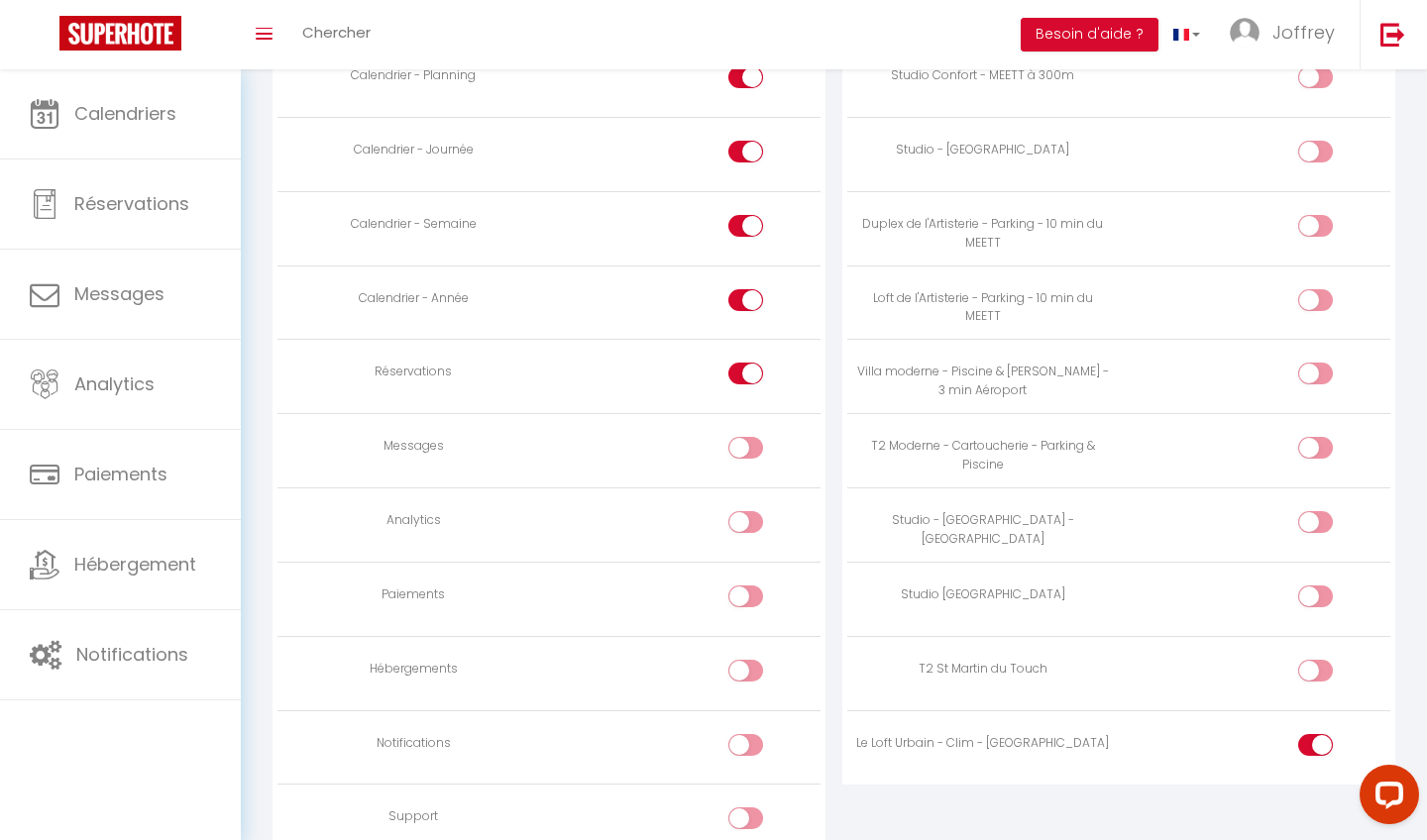 click at bounding box center [745, 448] 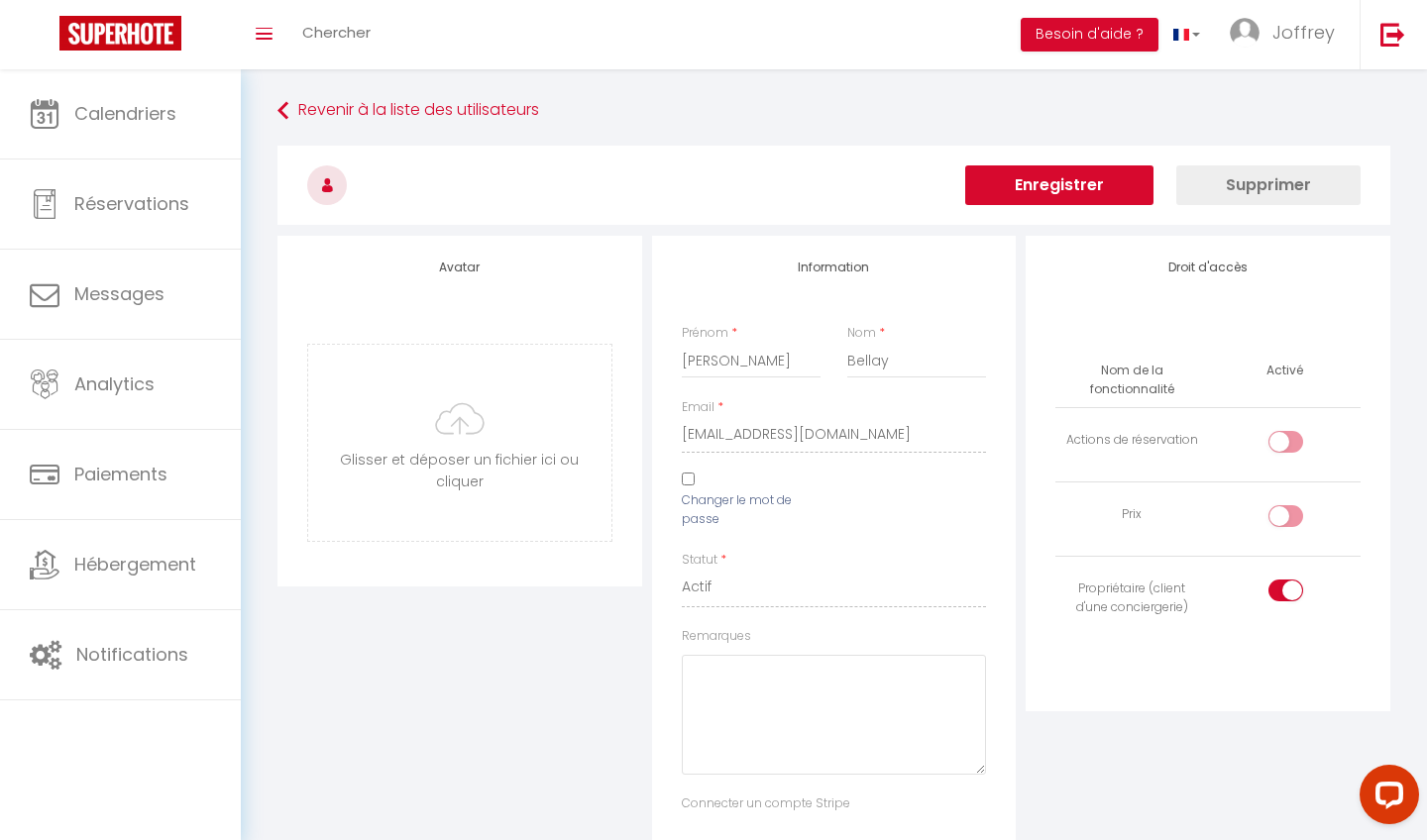 scroll, scrollTop: 0, scrollLeft: 0, axis: both 